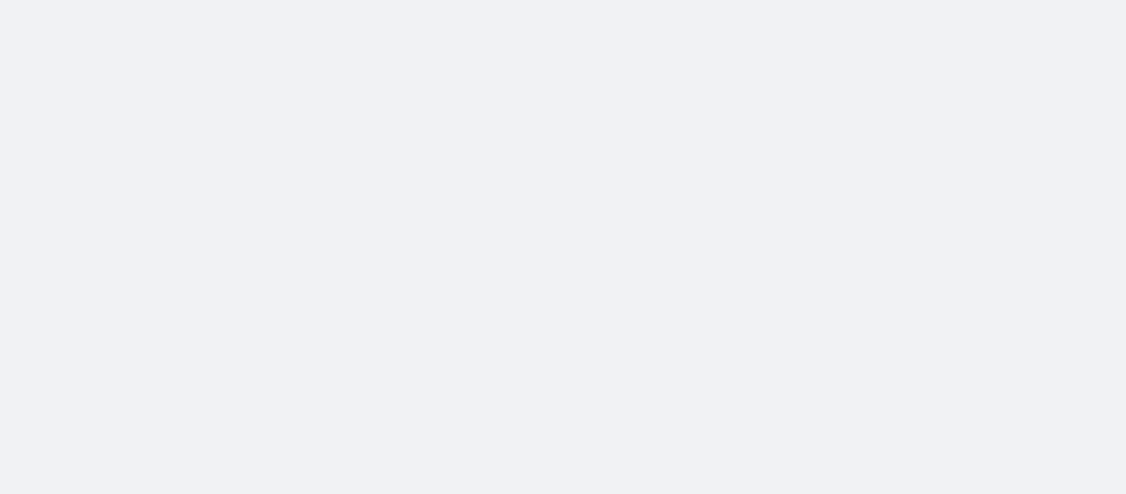 scroll, scrollTop: 0, scrollLeft: 0, axis: both 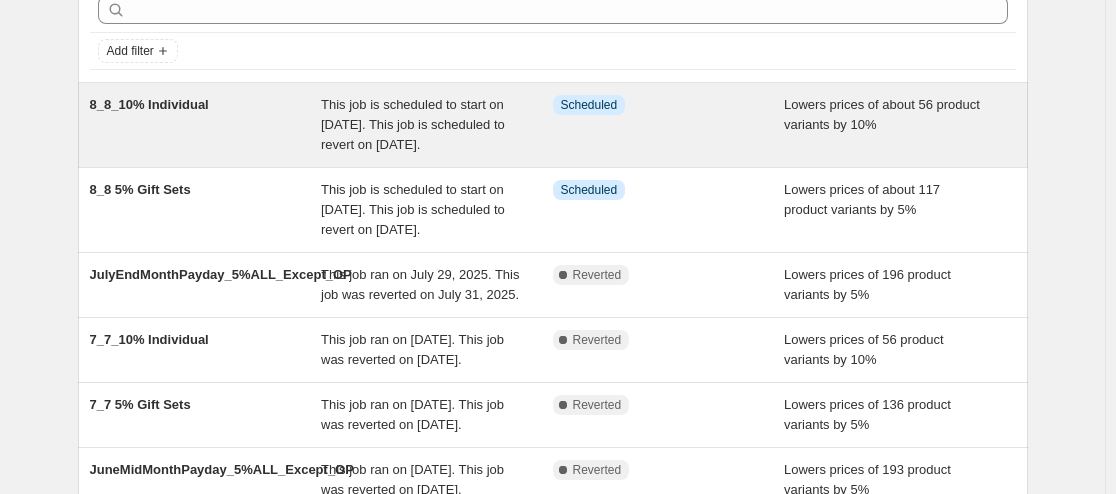 click on "Info Scheduled" at bounding box center [669, 125] 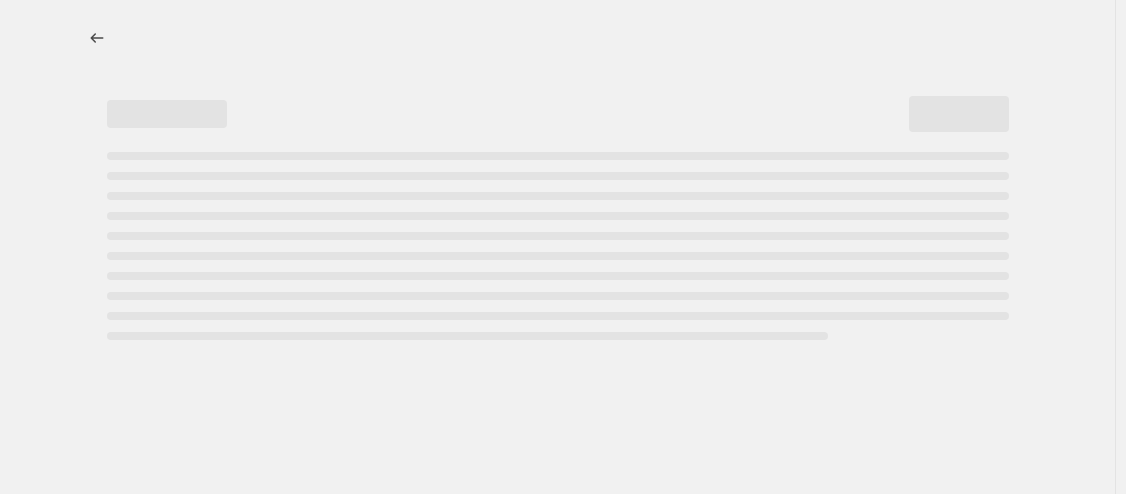 select on "percentage" 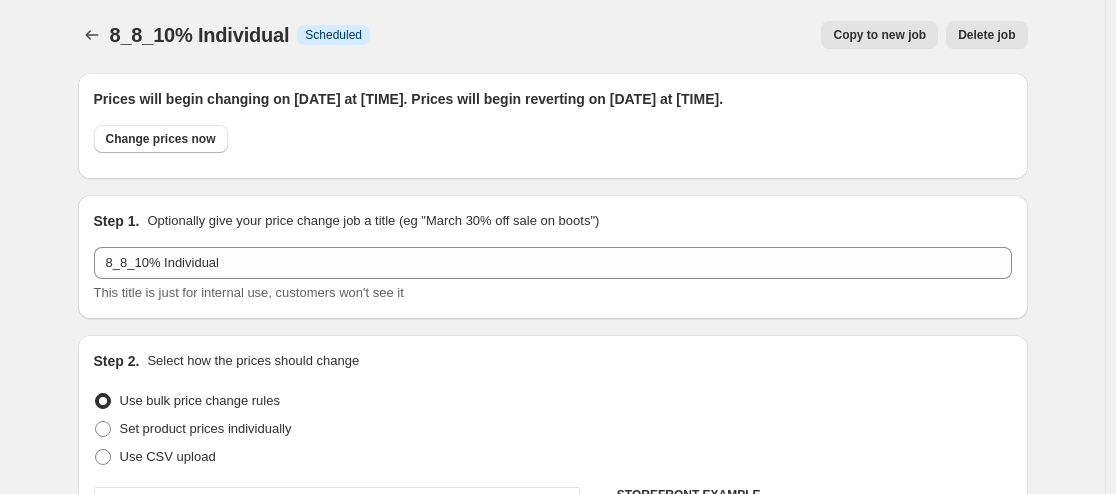 scroll, scrollTop: 0, scrollLeft: 0, axis: both 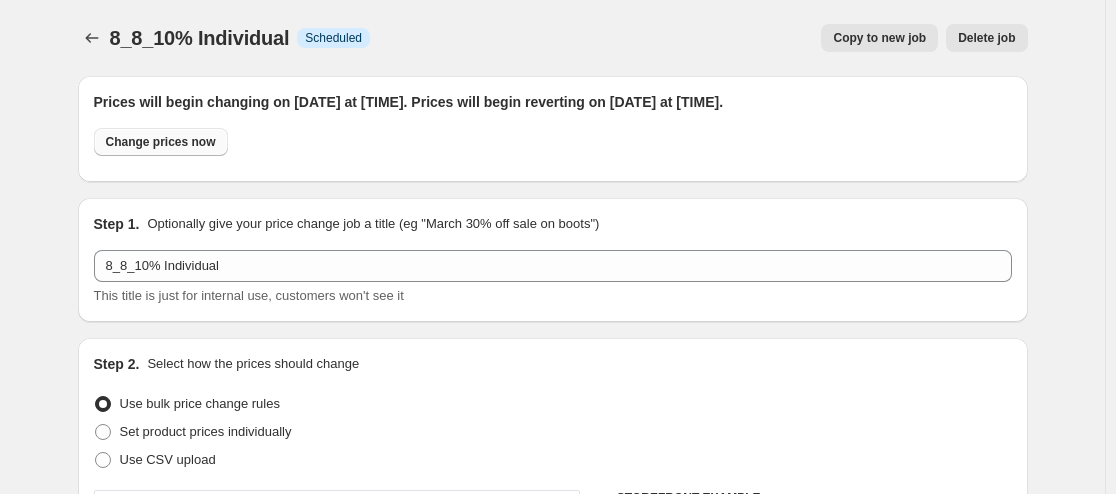 click on "Change prices now" at bounding box center (161, 142) 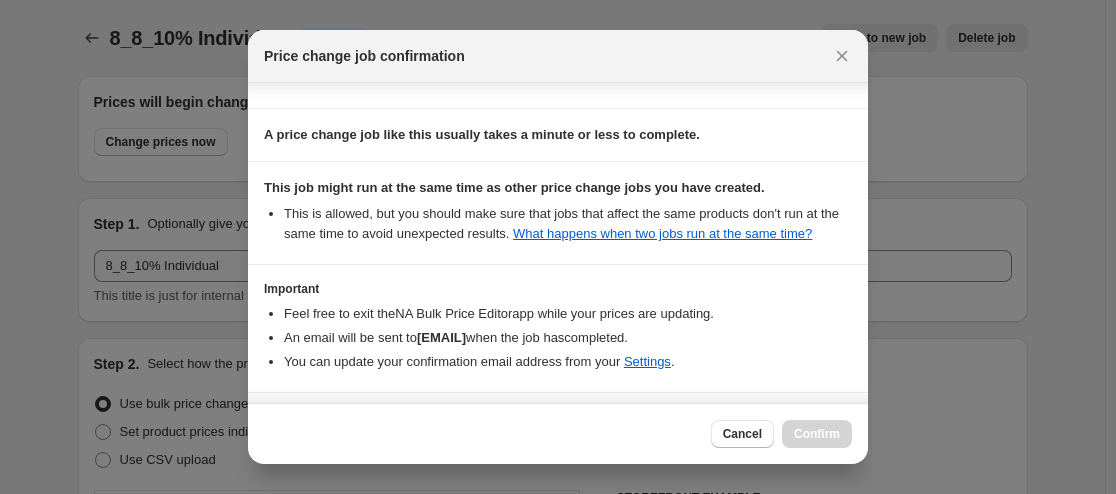 scroll, scrollTop: 300, scrollLeft: 0, axis: vertical 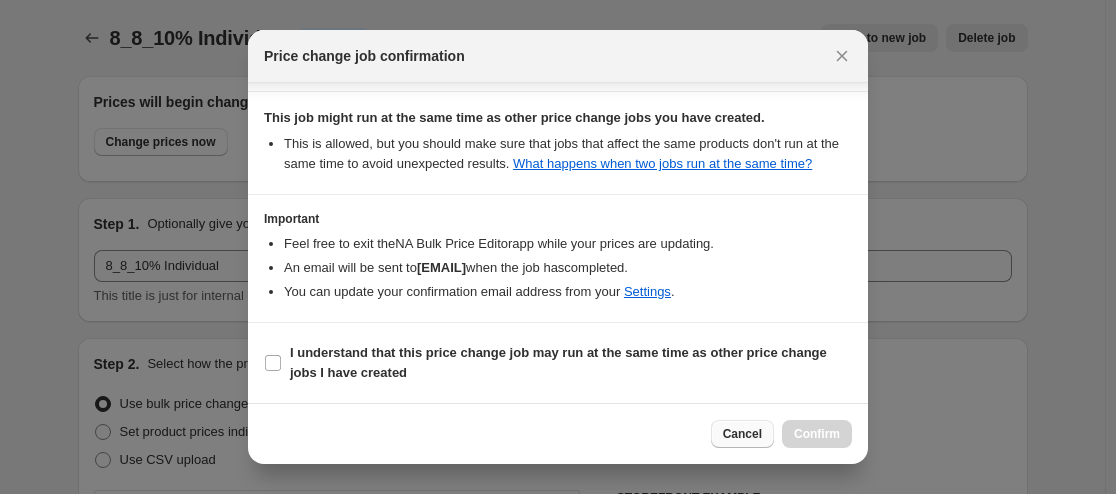 click on "Cancel" at bounding box center (742, 434) 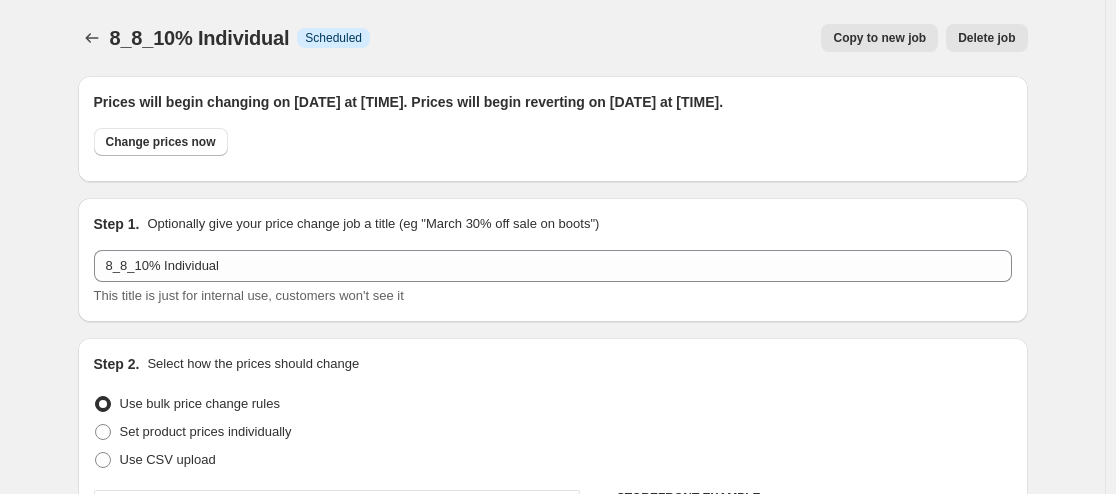 click on "Prices will begin changing on [DATE] at [TIME]. Prices will begin reverting on [DATE] at [TIME]." at bounding box center [553, 102] 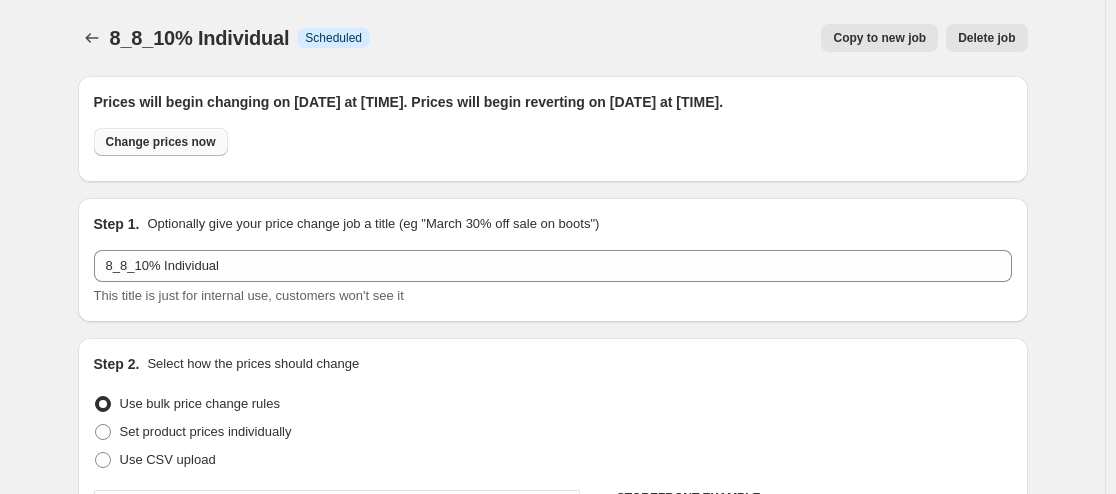 click on "Change prices now" at bounding box center [161, 142] 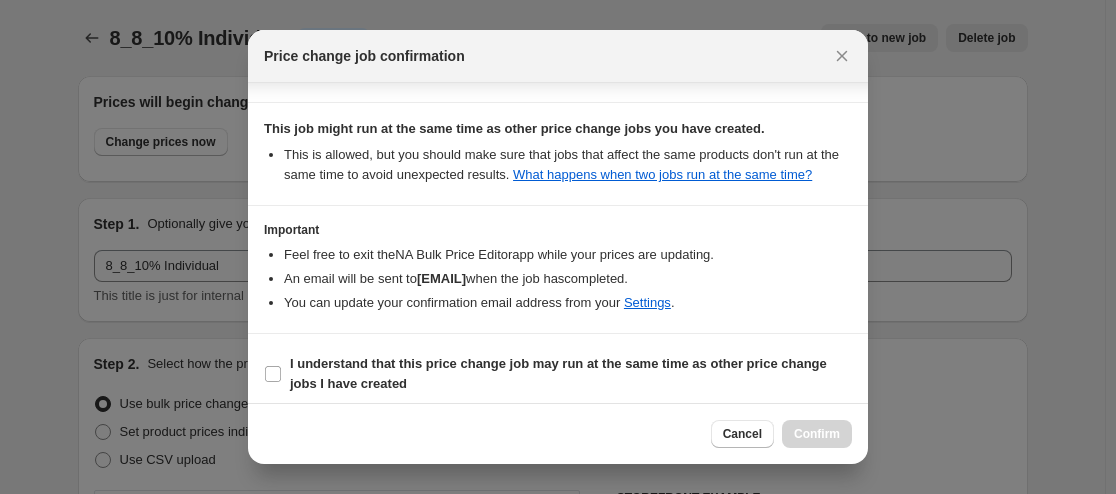 scroll, scrollTop: 368, scrollLeft: 0, axis: vertical 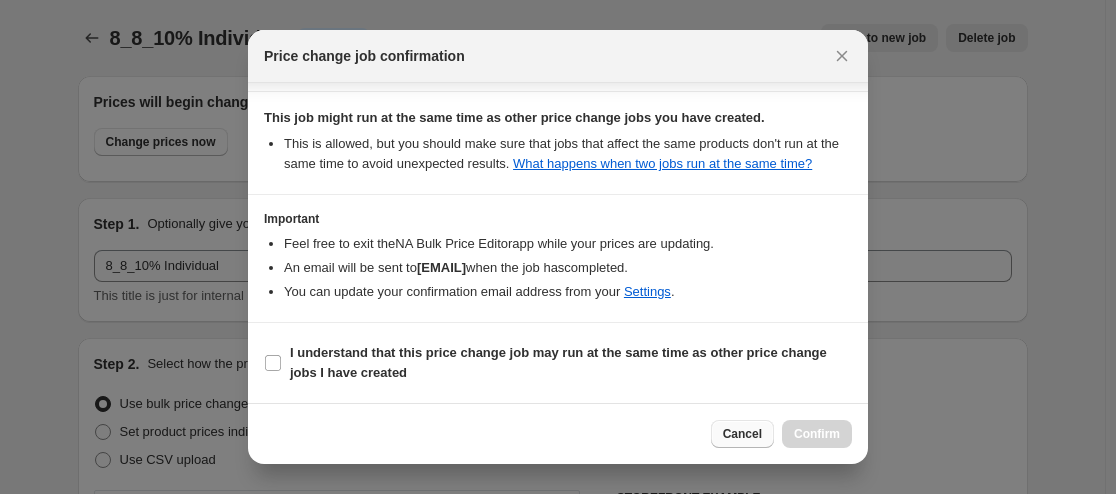 click on "Cancel" at bounding box center (742, 434) 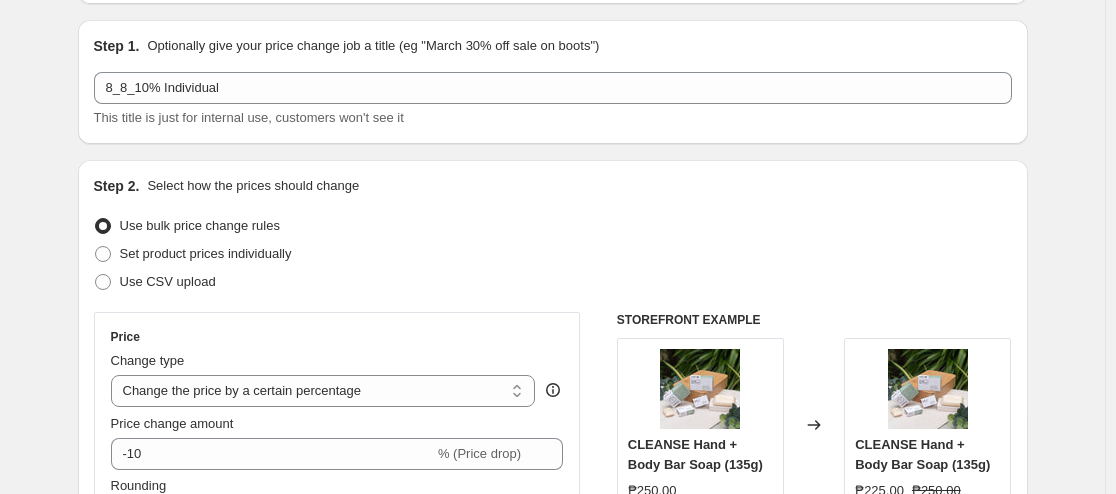 scroll, scrollTop: 300, scrollLeft: 0, axis: vertical 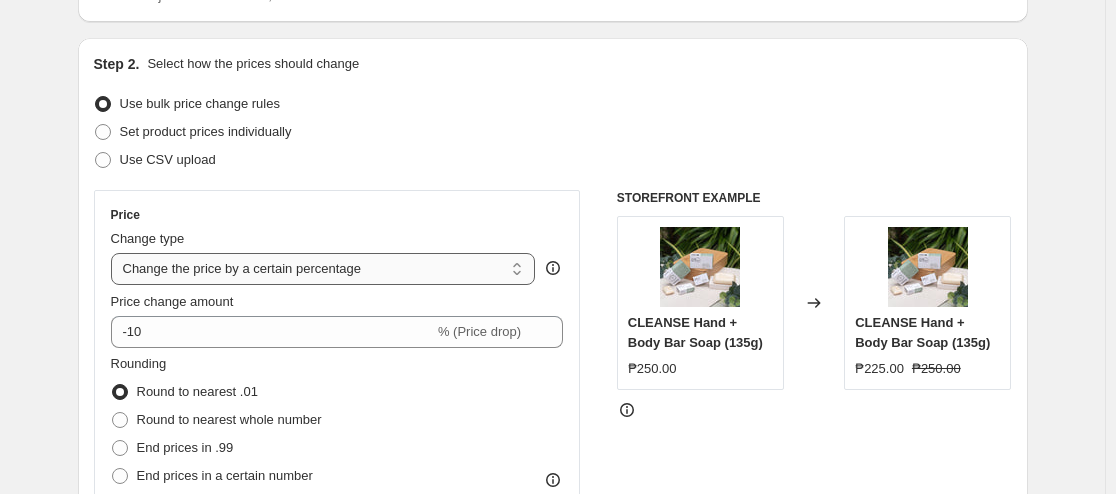 click on "Change the price to a certain amount Change the price by a certain amount Change the price by a certain percentage Change the price to the current compare at price (price before sale) Change the price by a certain amount relative to the compare at price Change the price by a certain percentage relative to the compare at price Don't change the price Change the price by a certain percentage relative to the cost per item Change price to certain cost margin" at bounding box center [323, 269] 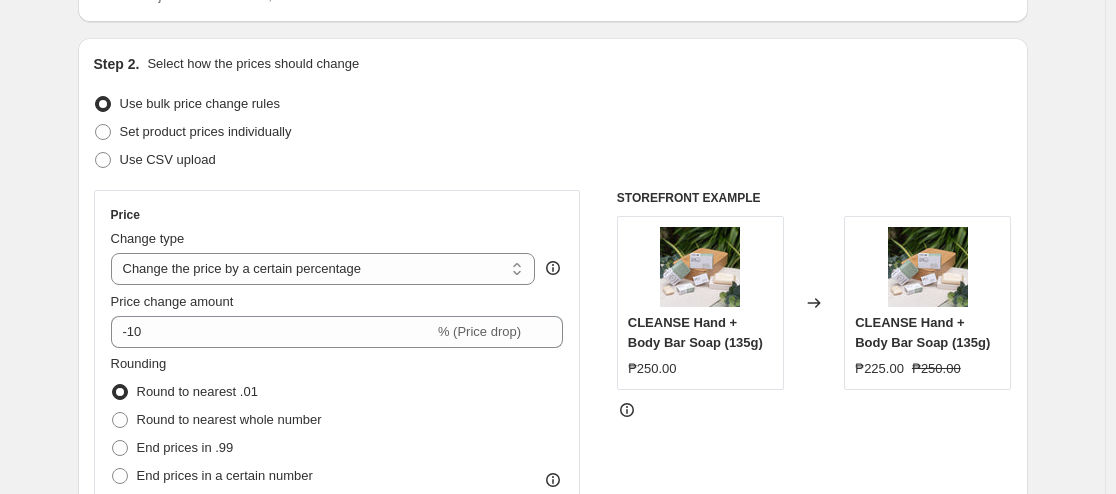 click on "Step 2. Select how the prices should change" at bounding box center (553, 64) 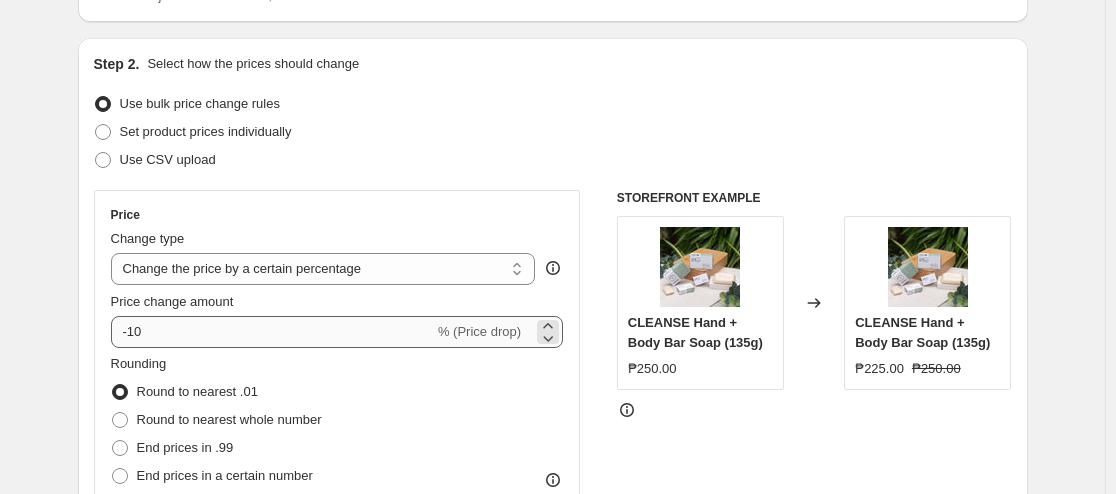 scroll, scrollTop: 400, scrollLeft: 0, axis: vertical 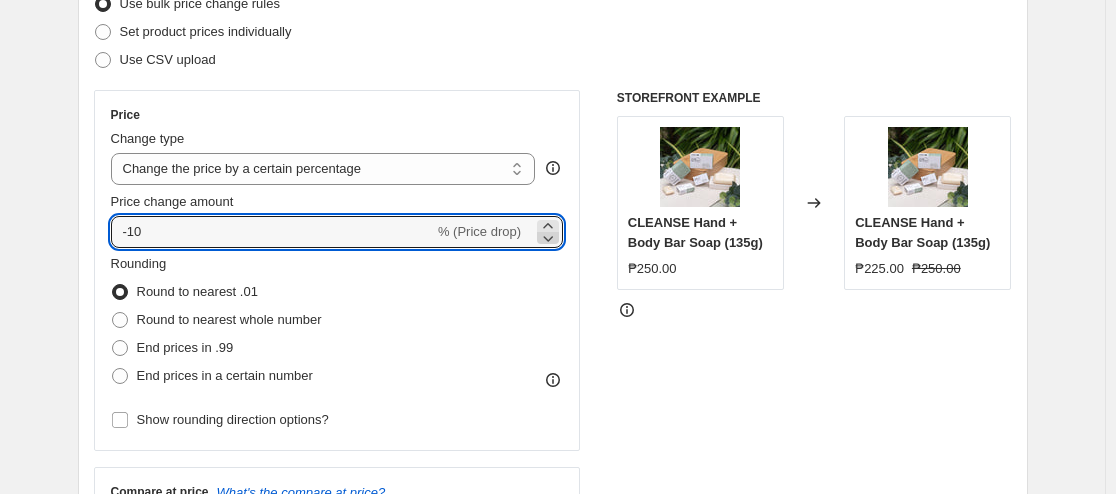 click 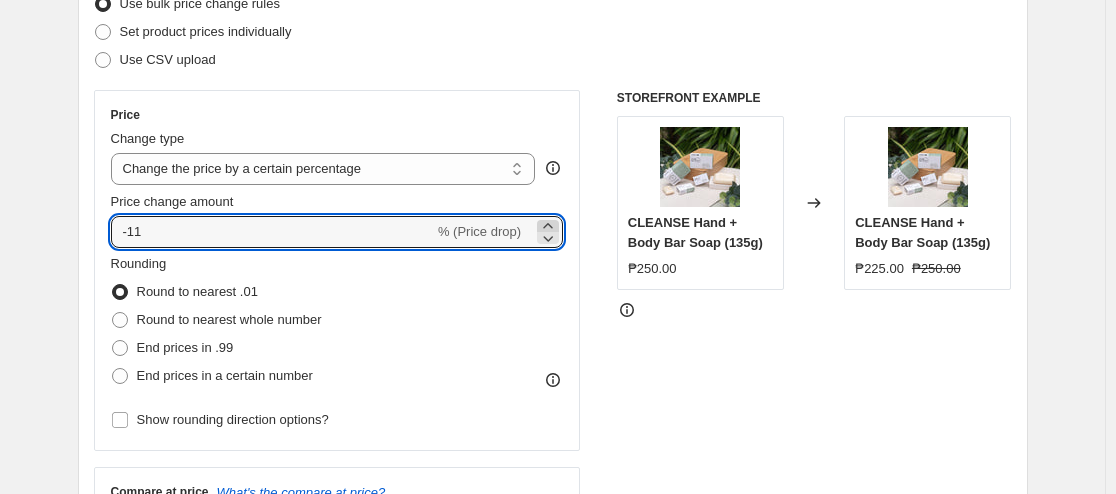 click 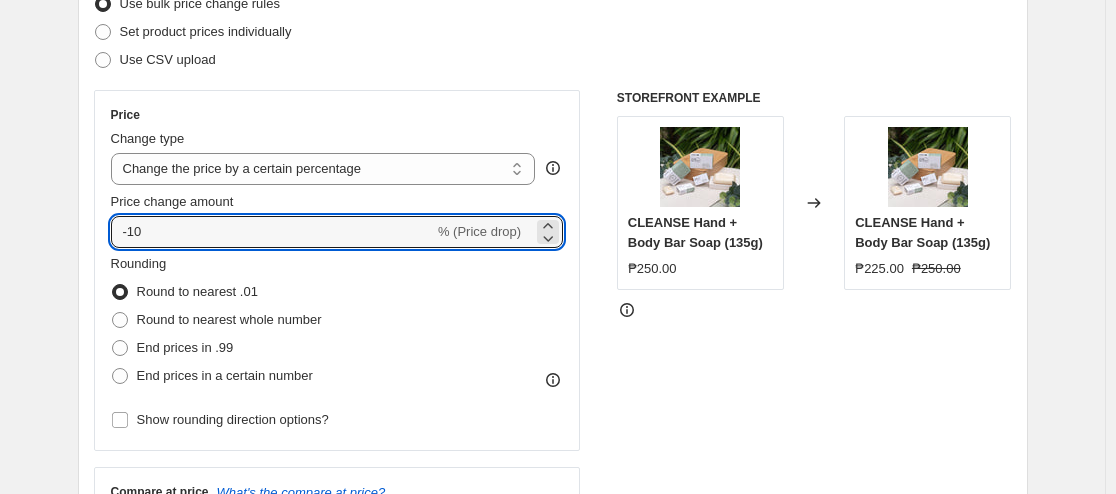 scroll, scrollTop: 700, scrollLeft: 0, axis: vertical 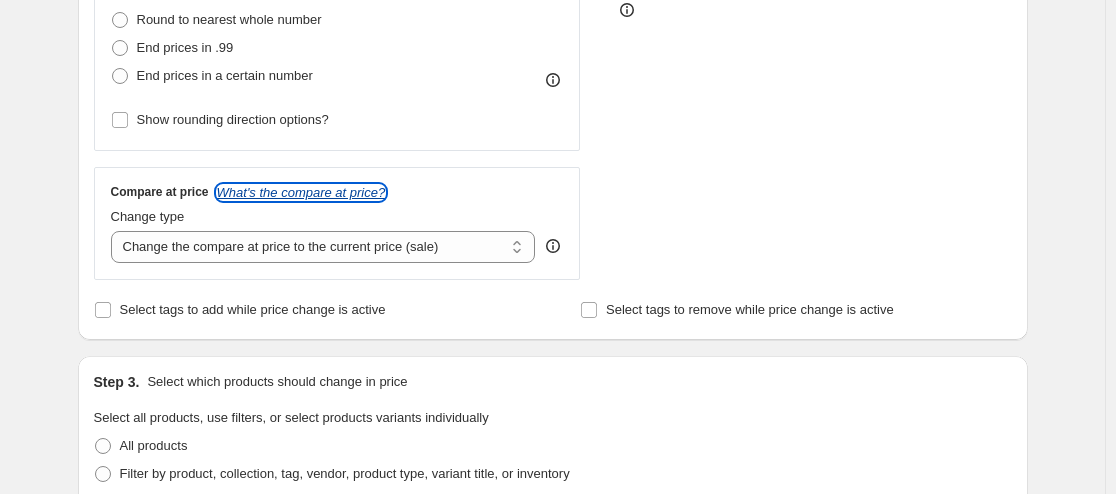 drag, startPoint x: 331, startPoint y: 195, endPoint x: 316, endPoint y: 196, distance: 15.033297 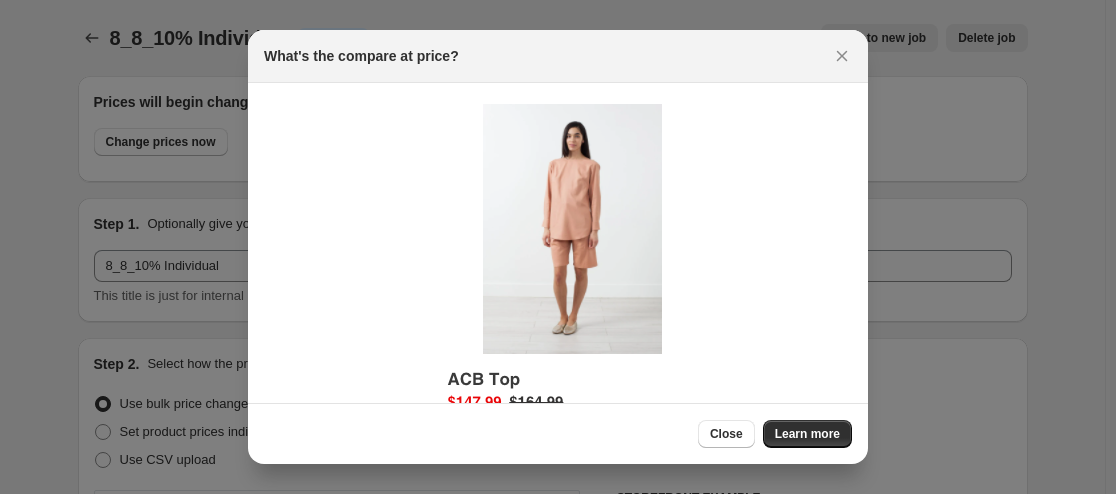 scroll, scrollTop: 0, scrollLeft: 0, axis: both 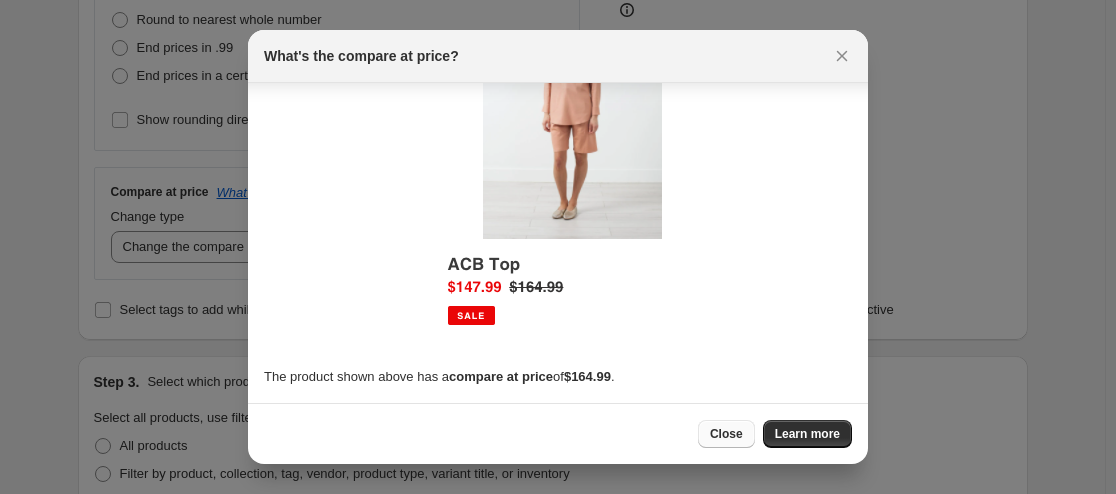 click on "Close" at bounding box center (726, 434) 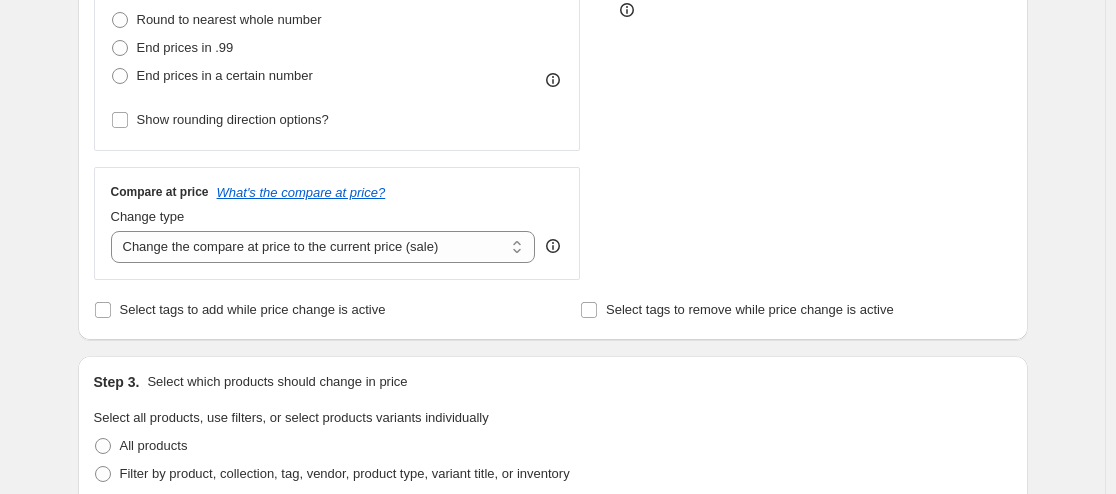 click 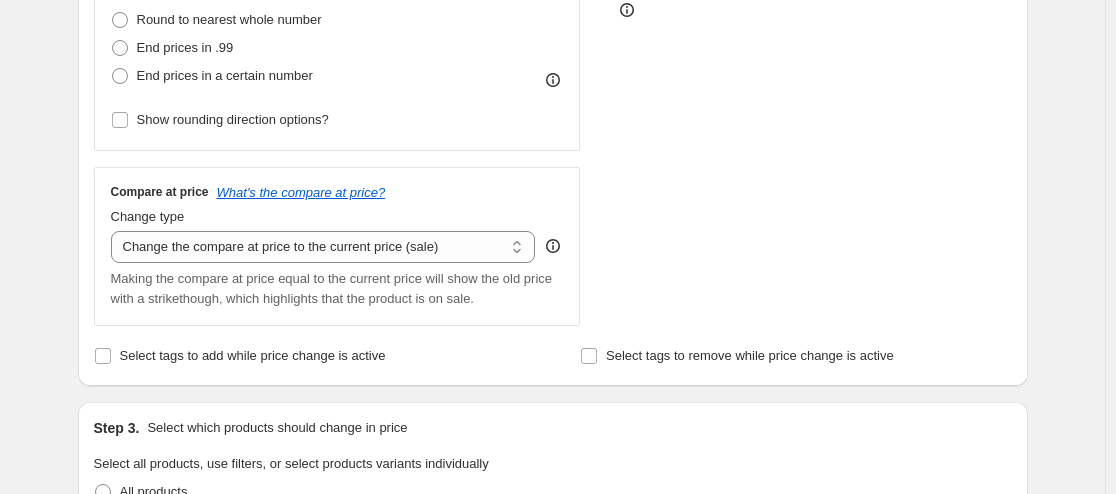click 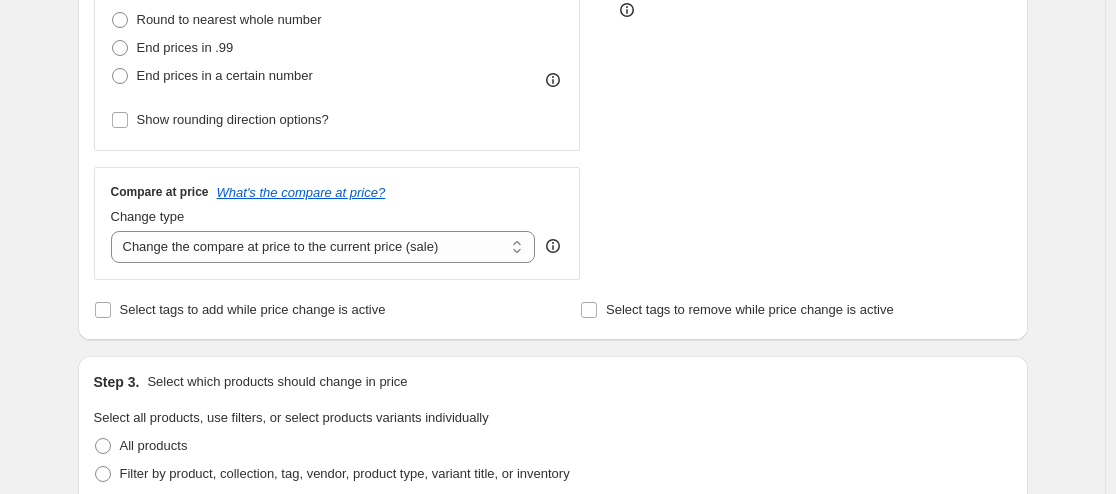 click 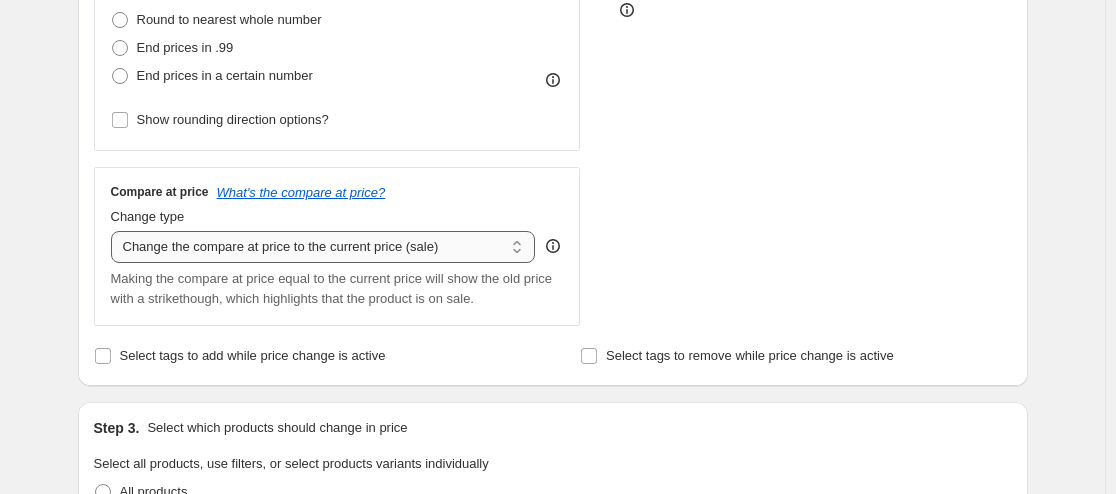 click on "Change the compare at price to the current price (sale) Change the compare at price to a certain amount Change the compare at price by a certain amount Change the compare at price by a certain percentage Change the compare at price by a certain amount relative to the actual price Change the compare at price by a certain percentage relative to the actual price Don't change the compare at price Remove the compare at price" at bounding box center (323, 247) 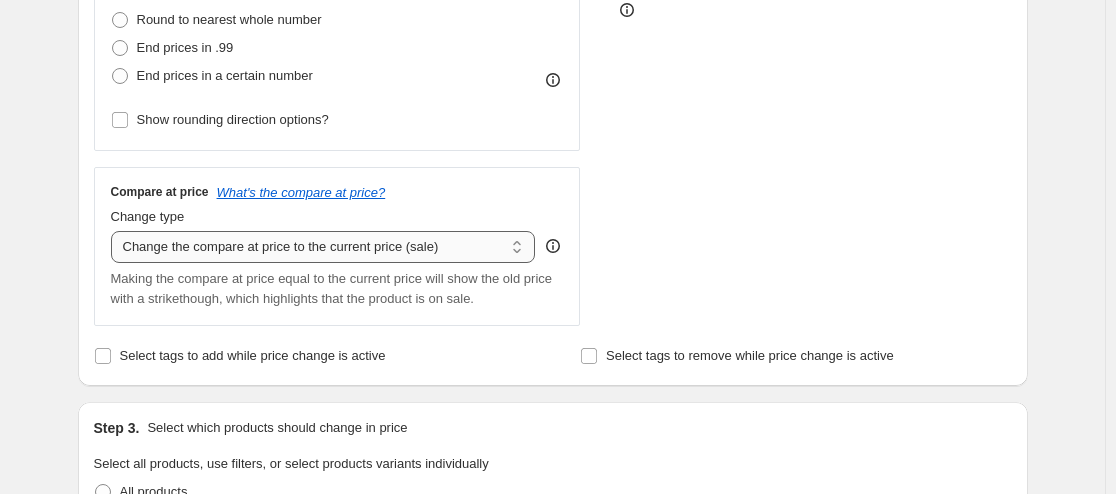 select on "to" 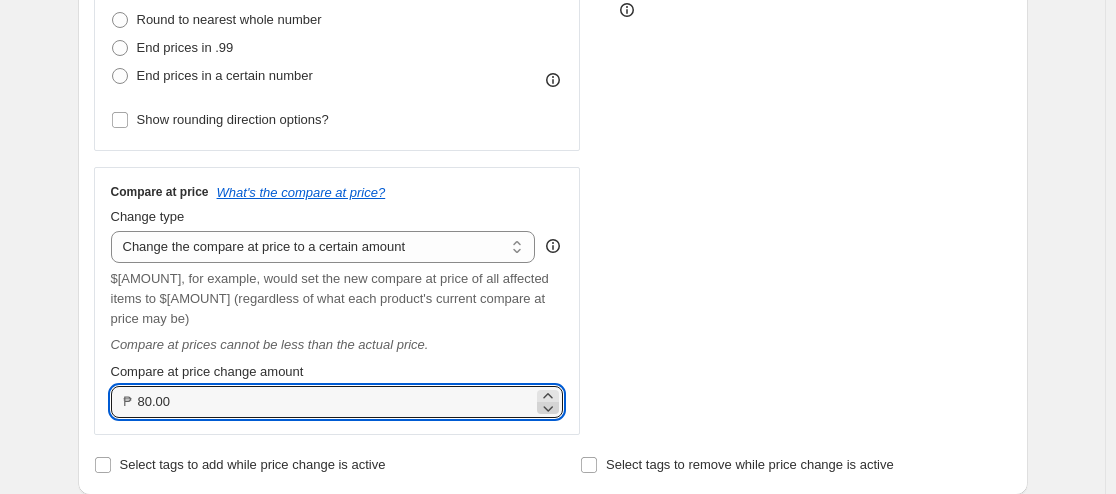 click 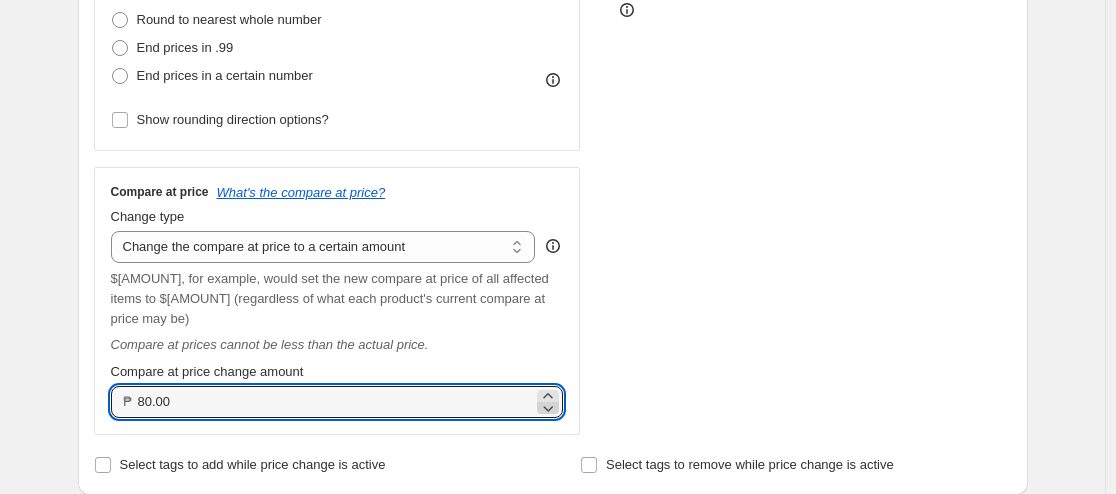 type on "79.99" 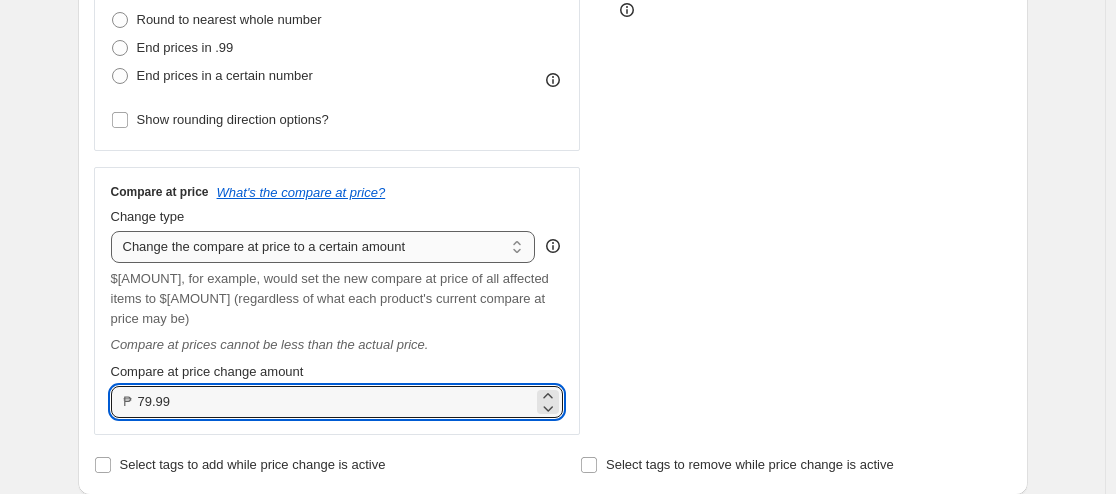 click on "Change the compare at price to the current price (sale) Change the compare at price to a certain amount Change the compare at price by a certain amount Change the compare at price by a certain percentage Change the compare at price by a certain amount relative to the actual price Change the compare at price by a certain percentage relative to the actual price Don't change the compare at price Remove the compare at price" at bounding box center [323, 247] 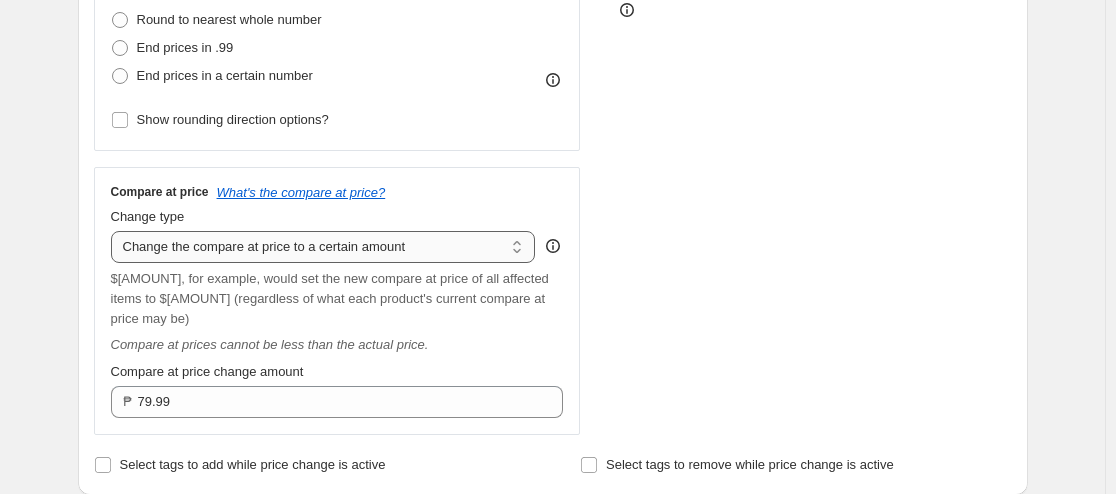 select on "by" 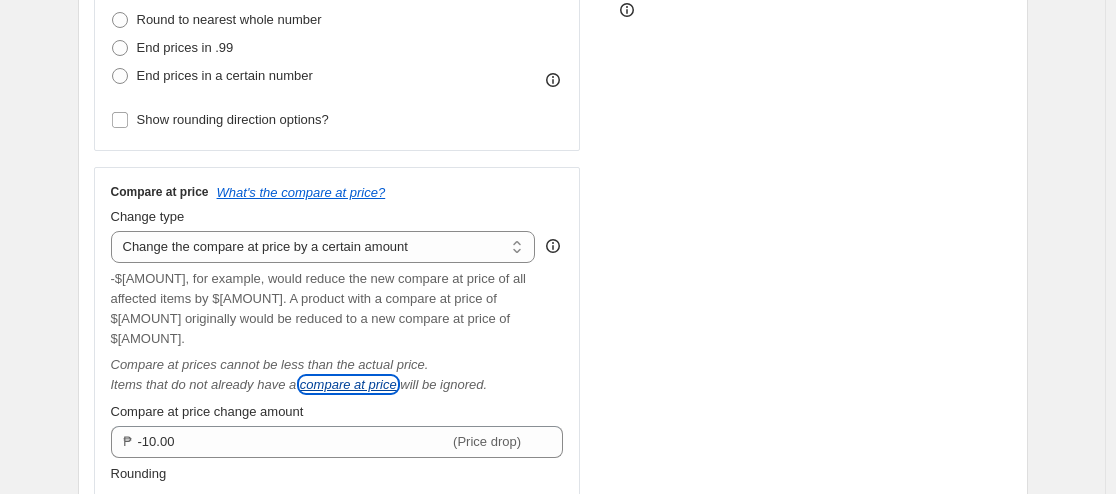 click on "compare at price" at bounding box center [348, 384] 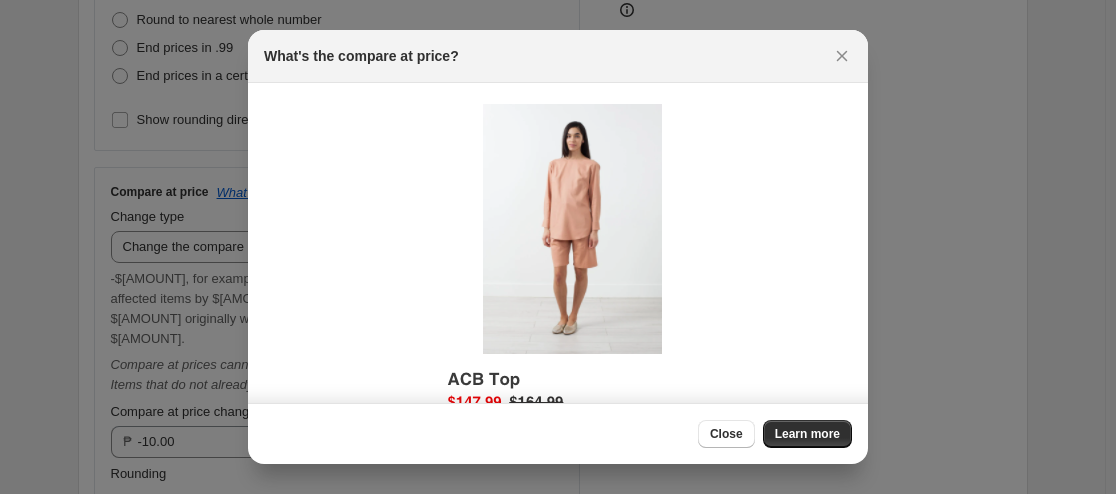 scroll, scrollTop: 0, scrollLeft: 0, axis: both 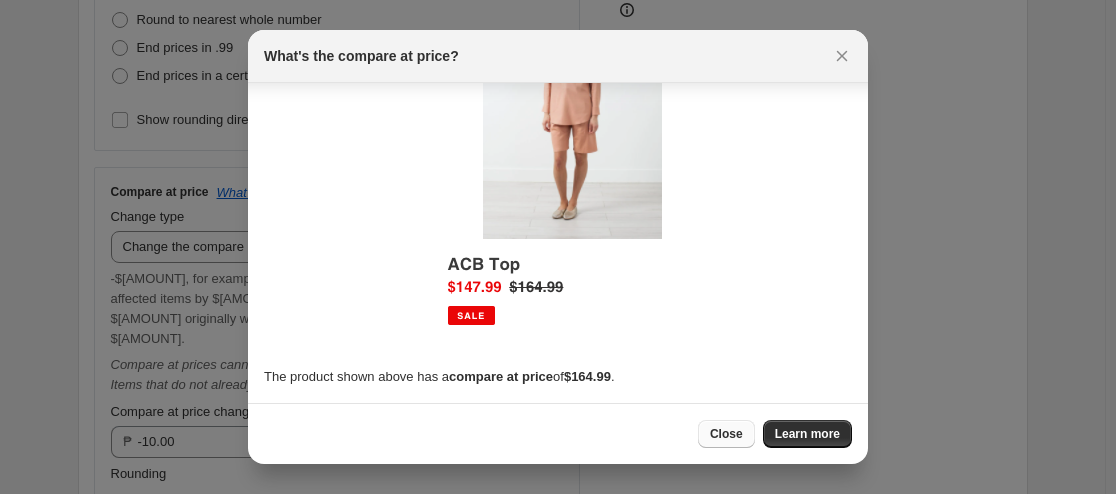 click on "Close" at bounding box center (726, 434) 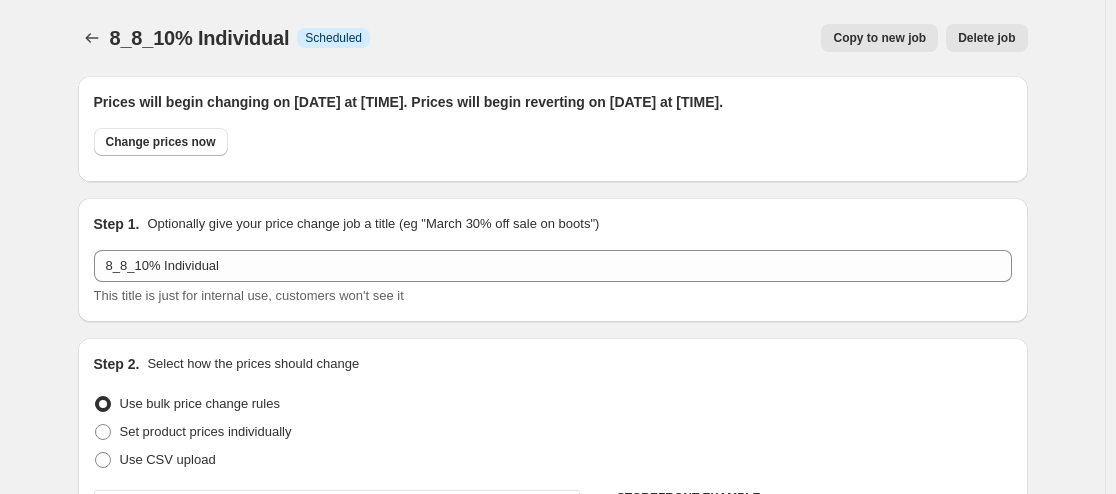 scroll, scrollTop: 700, scrollLeft: 0, axis: vertical 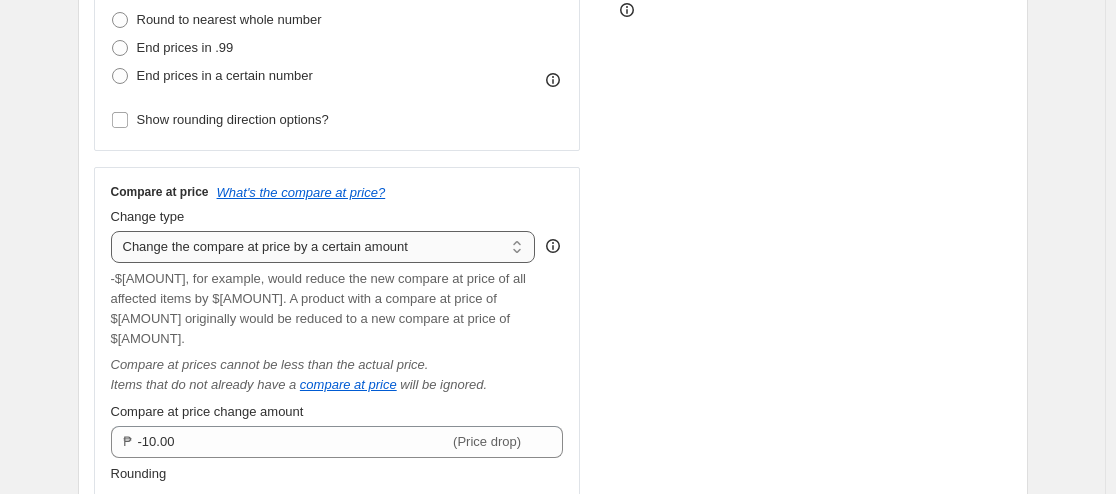 click on "Change the compare at price to the current price (sale) Change the compare at price to a certain amount Change the compare at price by a certain amount Change the compare at price by a certain percentage Change the compare at price by a certain amount relative to the actual price Change the compare at price by a certain percentage relative to the actual price Don't change the compare at price Remove the compare at price" at bounding box center [323, 247] 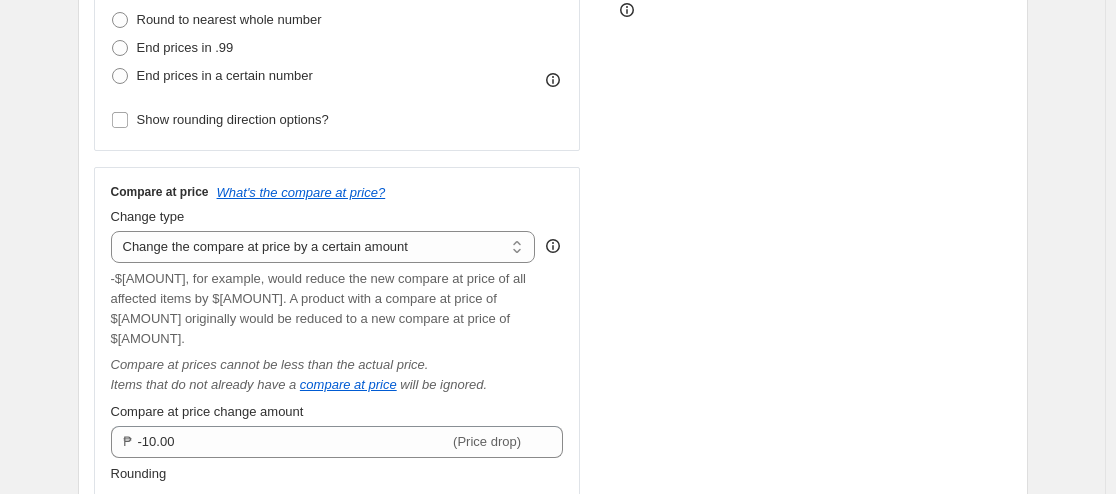 type on "-15" 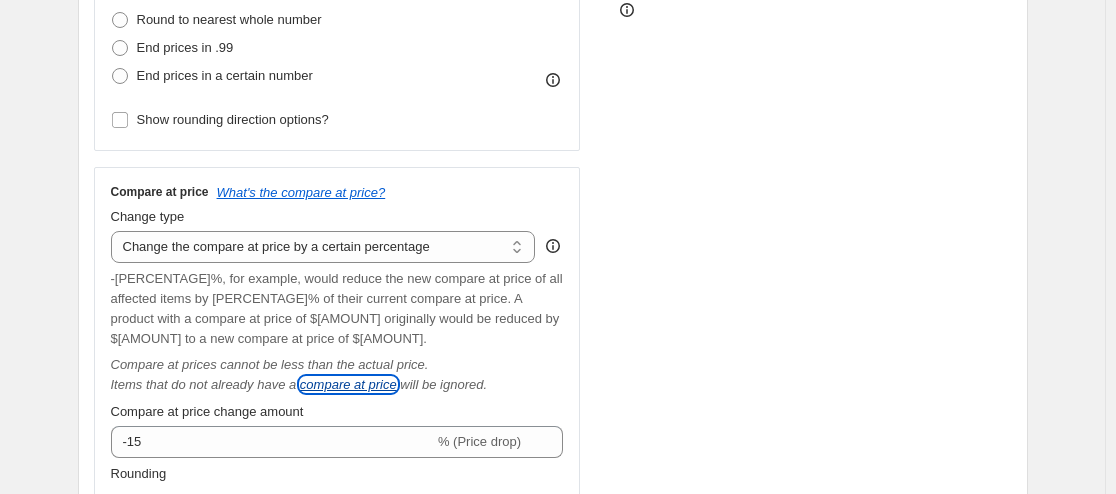 click on "compare at price" at bounding box center (348, 384) 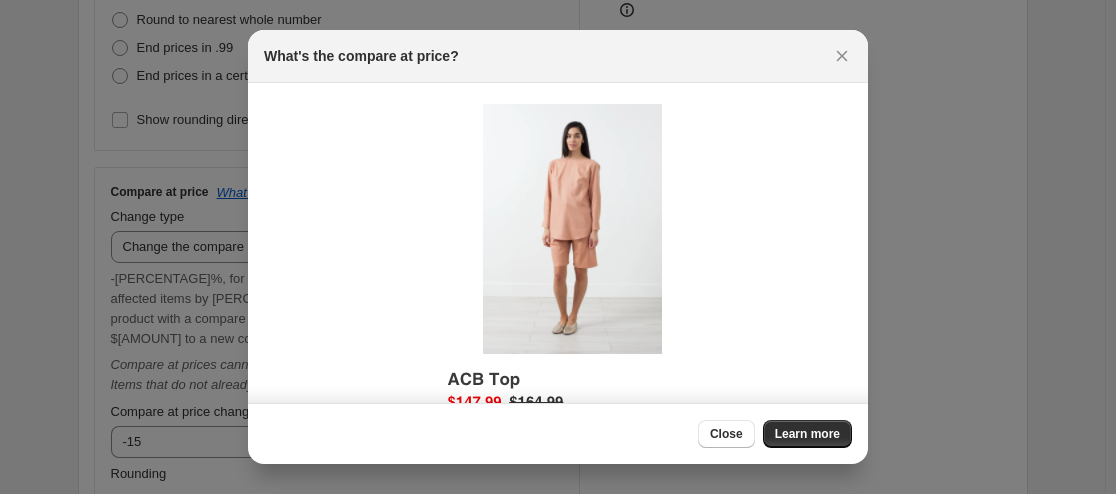 scroll, scrollTop: 0, scrollLeft: 0, axis: both 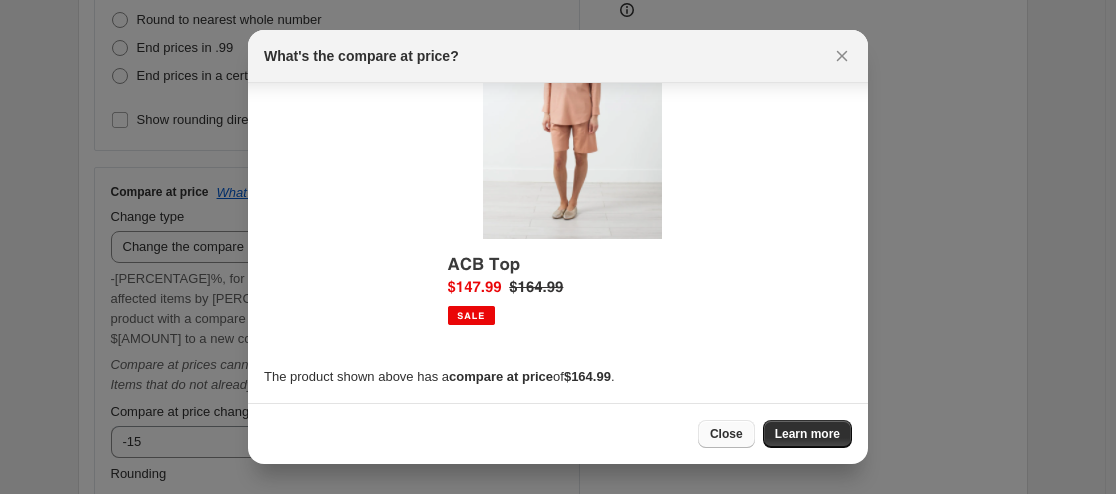 click on "Close" at bounding box center (726, 434) 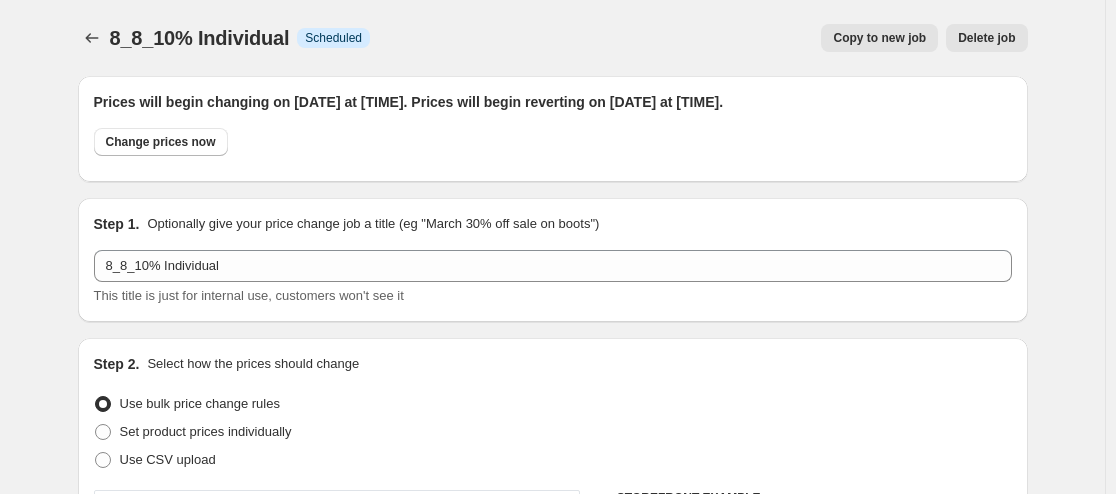 scroll, scrollTop: 700, scrollLeft: 0, axis: vertical 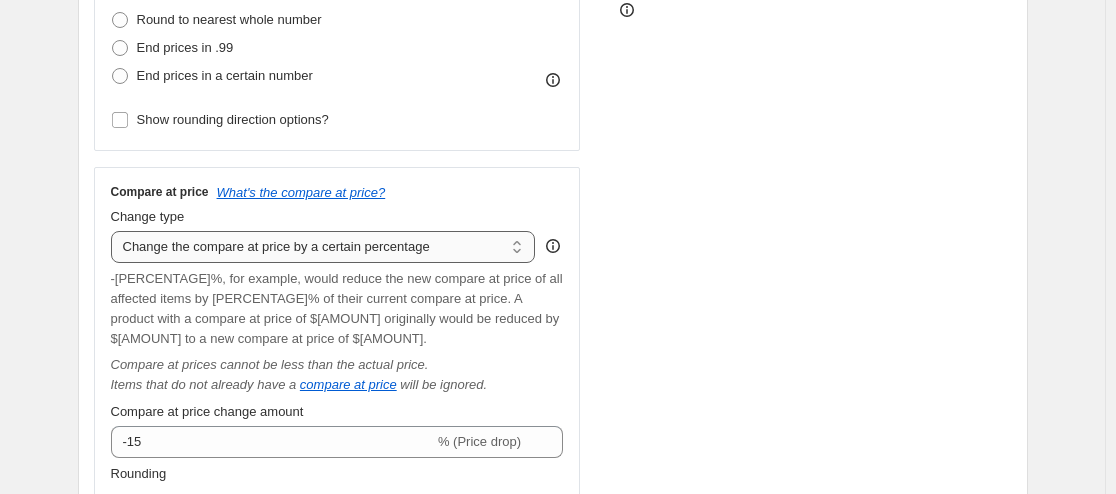 click on "Change the compare at price to the current price (sale) Change the compare at price to a certain amount Change the compare at price by a certain amount Change the compare at price by a certain percentage Change the compare at price by a certain amount relative to the actual price Change the compare at price by a certain percentage relative to the actual price Don't change the compare at price Remove the compare at price" at bounding box center [323, 247] 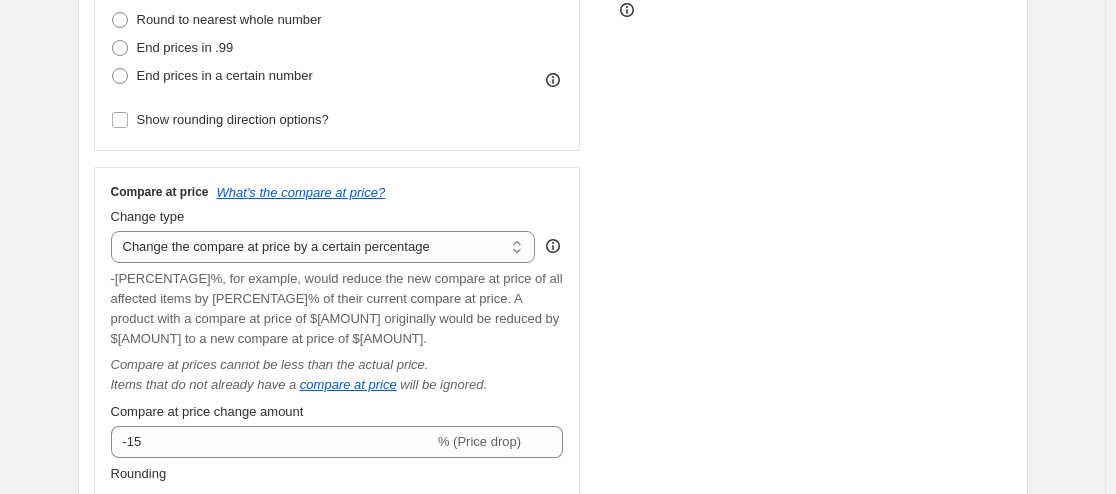 click on "STOREFRONT EXAMPLE CLEANSE Hand + Body Bar Soap (135g) ₱250.00 Changed to CLEANSE Hand + Body Bar Soap (135g) ₱225.00" at bounding box center (814, 225) 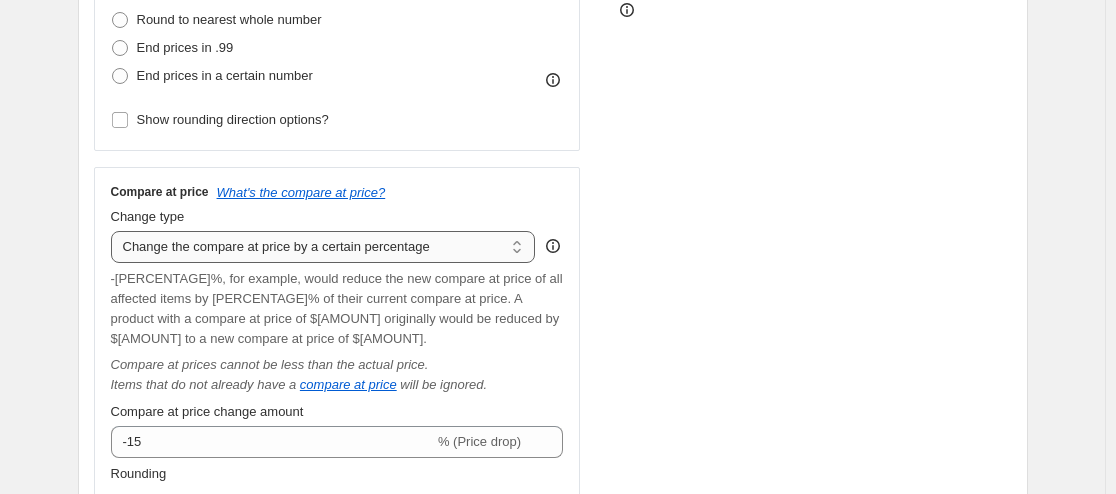 click on "Change the compare at price to the current price (sale) Change the compare at price to a certain amount Change the compare at price by a certain amount Change the compare at price by a certain percentage Change the compare at price by a certain amount relative to the actual price Change the compare at price by a certain percentage relative to the actual price Don't change the compare at price Remove the compare at price" at bounding box center [323, 247] 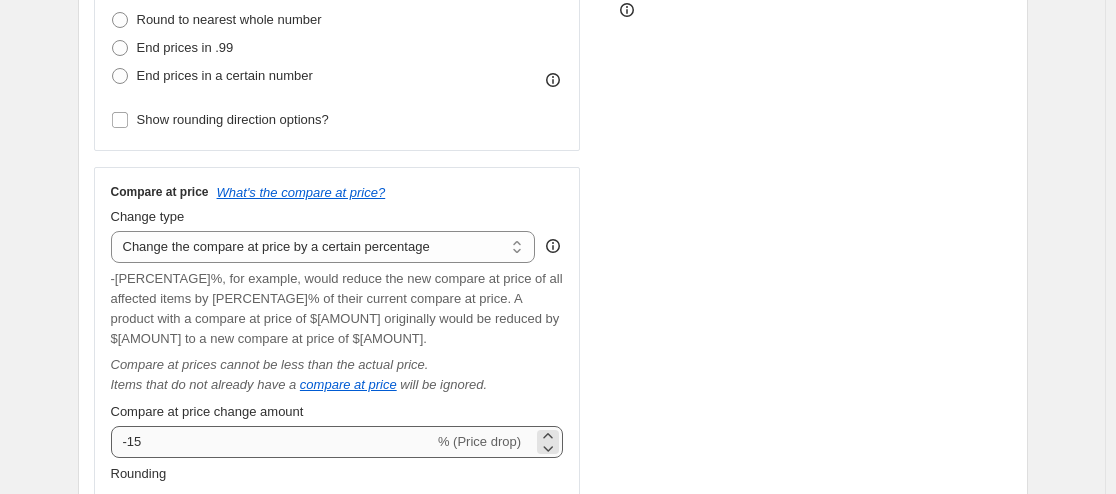 type on "12.00" 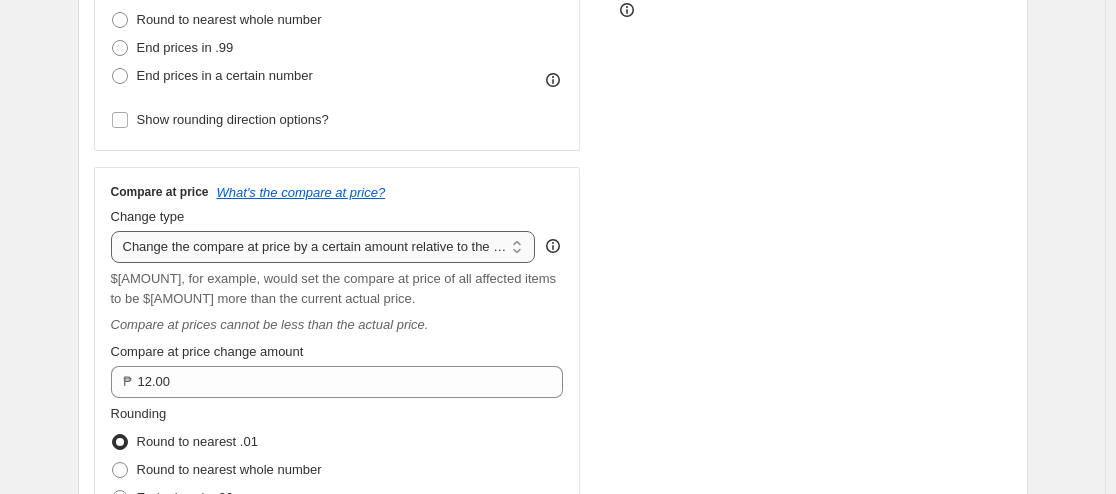 click on "Change the compare at price to the current price (sale) Change the compare at price to a certain amount Change the compare at price by a certain amount Change the compare at price by a certain percentage Change the compare at price by a certain amount relative to the actual price Change the compare at price by a certain percentage relative to the actual price Don't change the compare at price Remove the compare at price" at bounding box center [323, 247] 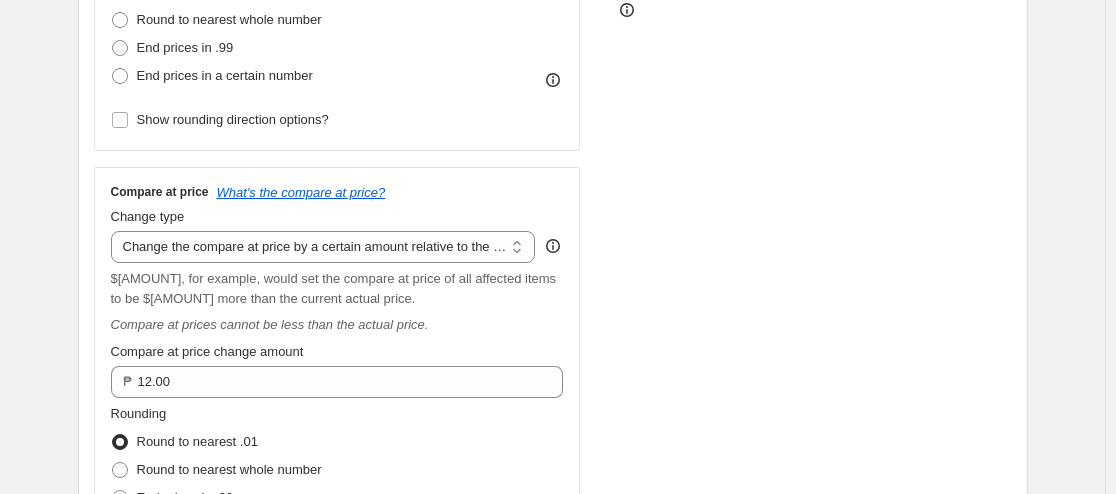 click on "STOREFRONT EXAMPLE CLEANSE Hand + Body Bar Soap (135g) ₱250.00 Changed to CLEANSE Hand + Body Bar Soap (135g) ₱225.00 ₱262.00" at bounding box center [814, 195] 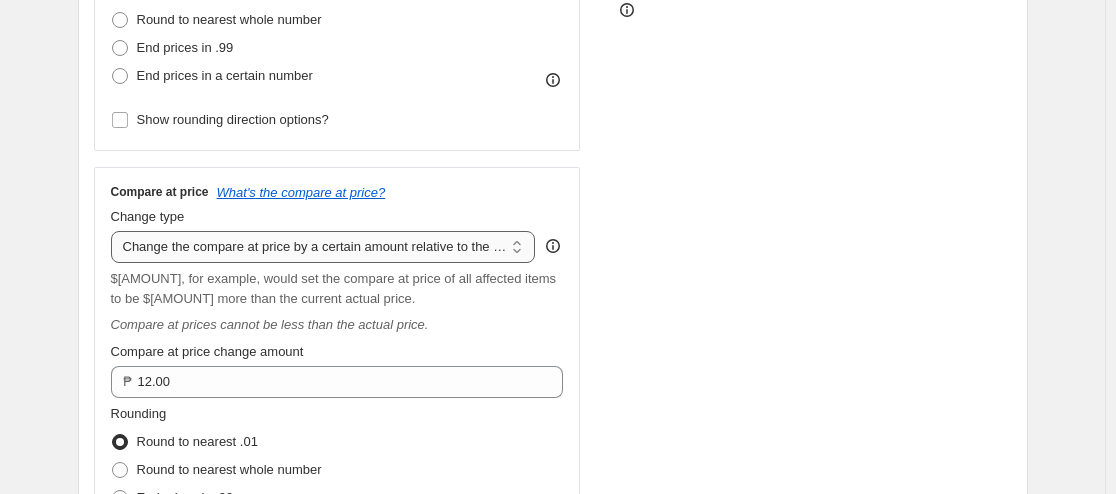 click on "Change the compare at price to the current price (sale) Change the compare at price to a certain amount Change the compare at price by a certain amount Change the compare at price by a certain percentage Change the compare at price by a certain amount relative to the actual price Change the compare at price by a certain percentage relative to the actual price Don't change the compare at price Remove the compare at price" at bounding box center (323, 247) 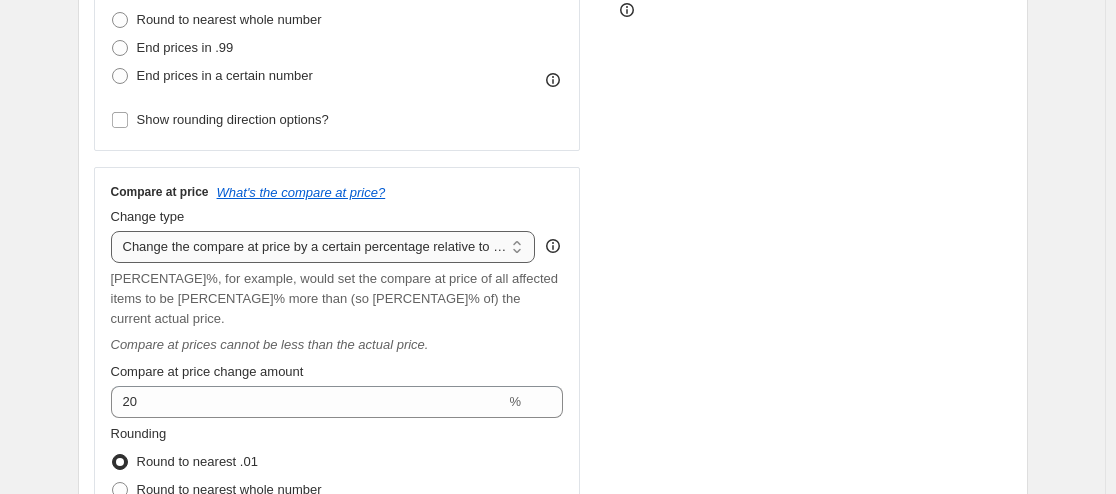 click on "Change the compare at price to the current price (sale) Change the compare at price to a certain amount Change the compare at price by a certain amount Change the compare at price by a certain percentage Change the compare at price by a certain amount relative to the actual price Change the compare at price by a certain percentage relative to the actual price Don't change the compare at price Remove the compare at price" at bounding box center [323, 247] 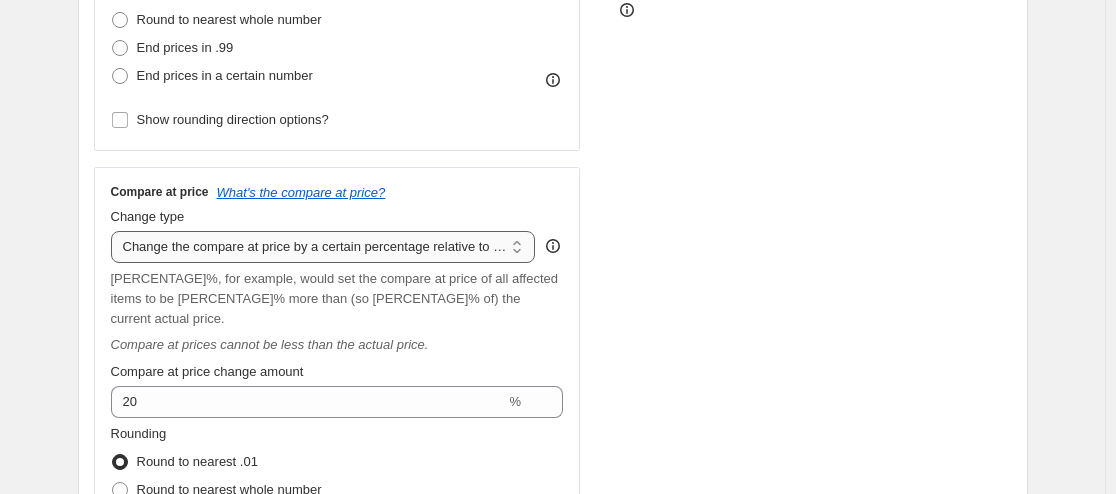 click on "Change the compare at price to the current price (sale) Change the compare at price to a certain amount Change the compare at price by a certain amount Change the compare at price by a certain percentage Change the compare at price by a certain amount relative to the actual price Change the compare at price by a certain percentage relative to the actual price Don't change the compare at price Remove the compare at price" at bounding box center (323, 247) 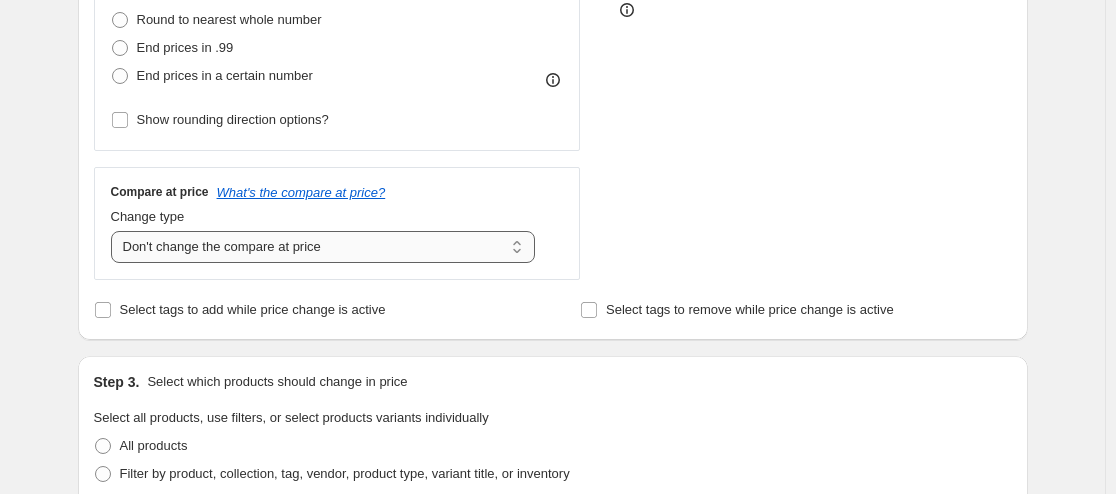 click on "Change the compare at price to the current price (sale) Change the compare at price to a certain amount Change the compare at price by a certain amount Change the compare at price by a certain percentage Change the compare at price by a certain amount relative to the actual price Change the compare at price by a certain percentage relative to the actual price Don't change the compare at price Remove the compare at price" at bounding box center [323, 247] 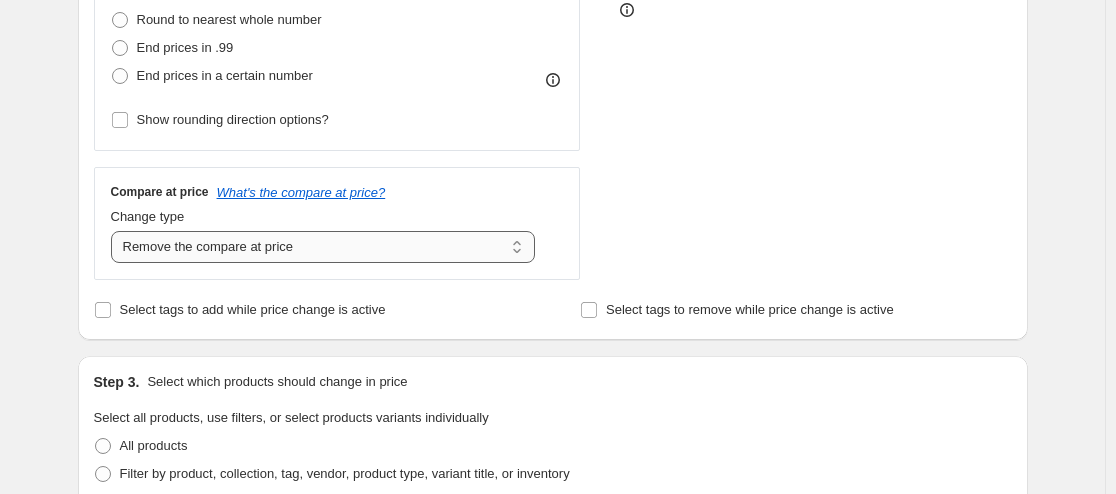 click on "Change the compare at price to the current price (sale) Change the compare at price to a certain amount Change the compare at price by a certain amount Change the compare at price by a certain percentage Change the compare at price by a certain amount relative to the actual price Change the compare at price by a certain percentage relative to the actual price Don't change the compare at price Remove the compare at price" at bounding box center [323, 247] 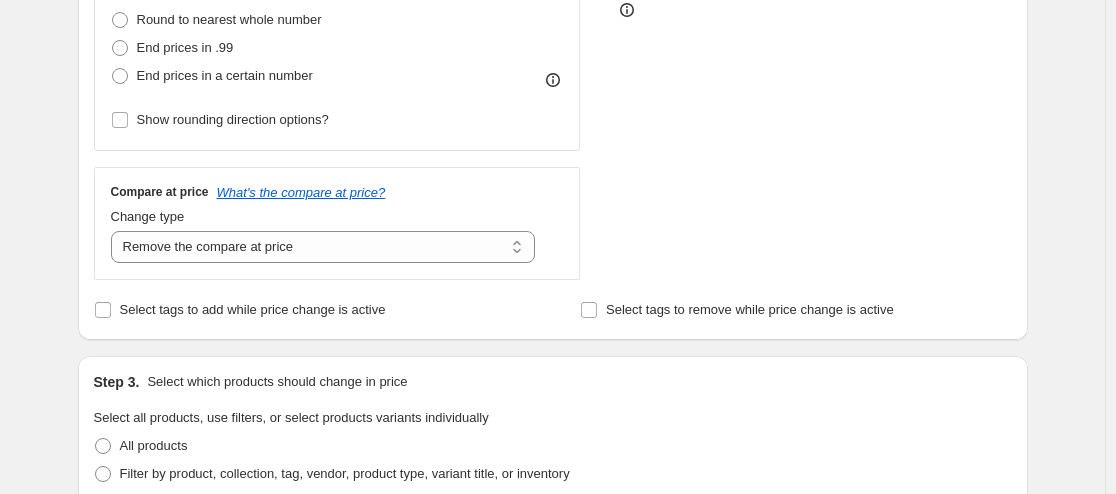 click on "STOREFRONT EXAMPLE CLEANSE Hand + Body Bar Soap (135g) ₱250.00 Changed to CLEANSE Hand + Body Bar Soap (135g) ₱225.00" at bounding box center (814, 35) 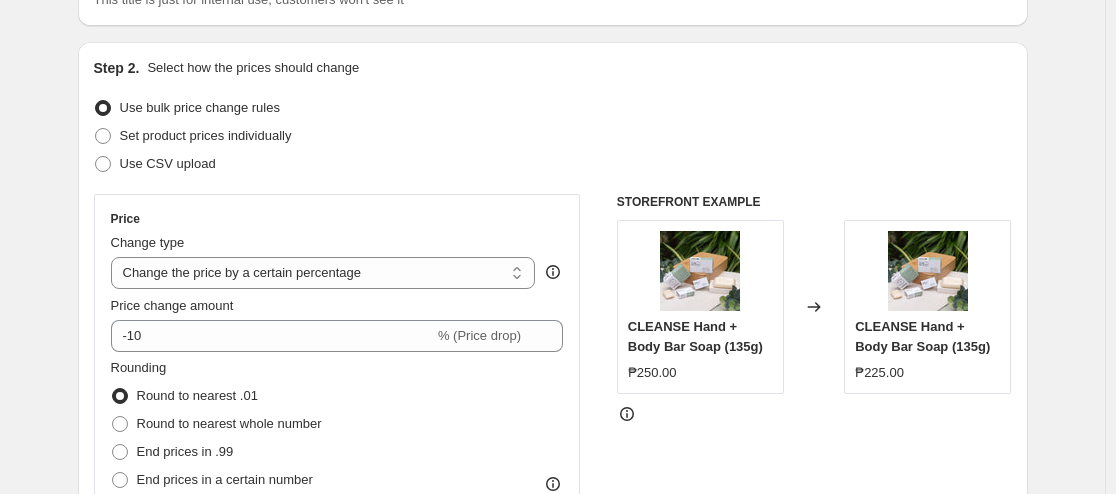 scroll, scrollTop: 0, scrollLeft: 0, axis: both 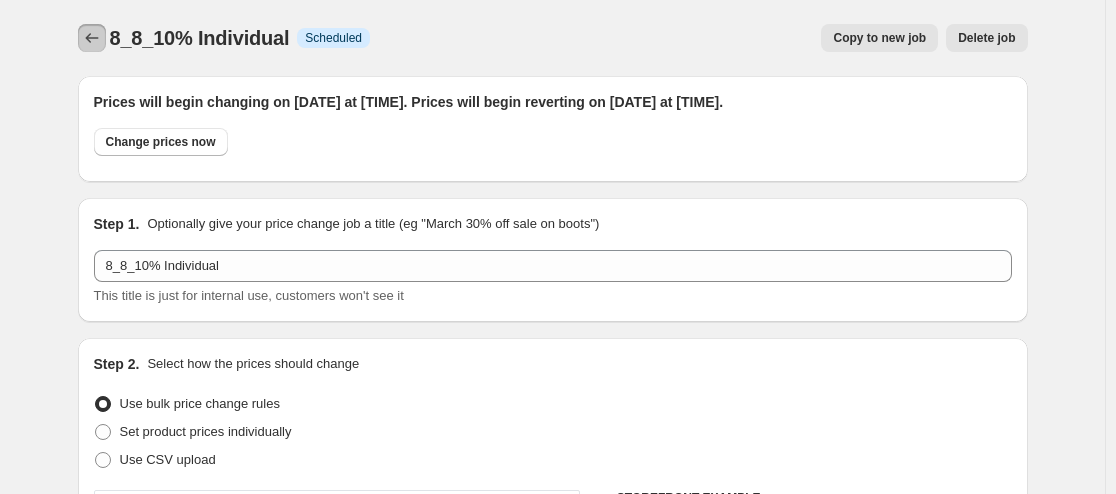 click 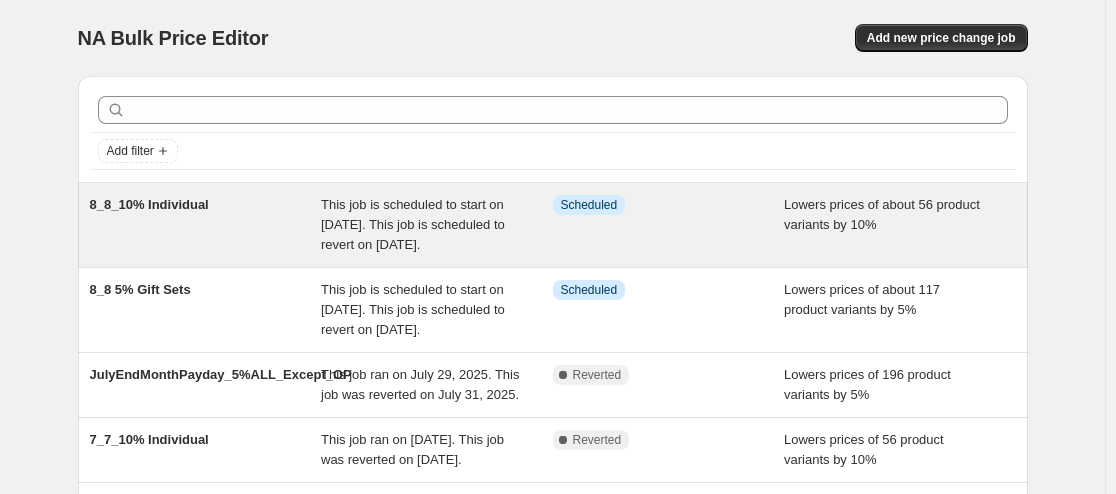 click on "This job is scheduled to start on [DATE]. This job is scheduled to revert on [DATE]." at bounding box center [413, 224] 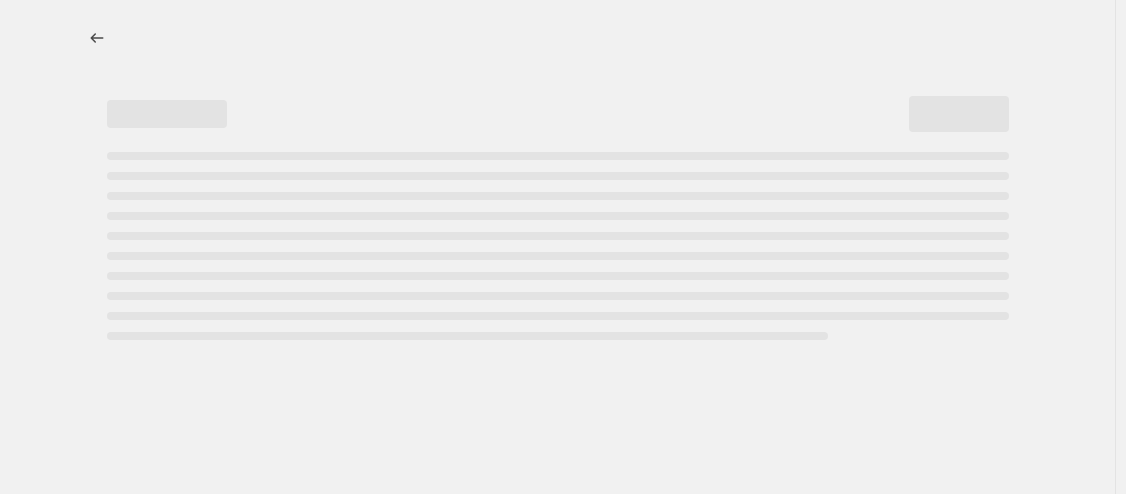select on "percentage" 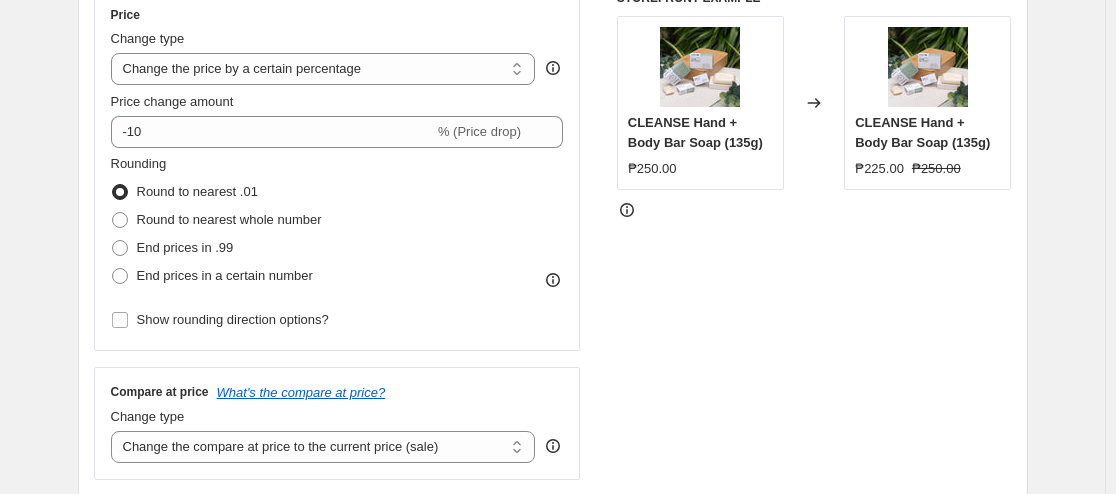 scroll, scrollTop: 600, scrollLeft: 0, axis: vertical 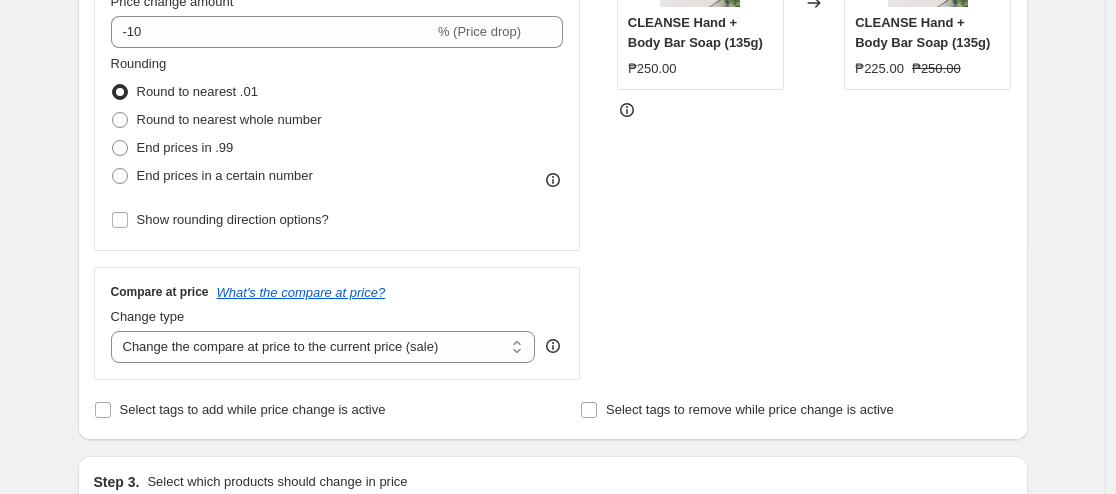 click 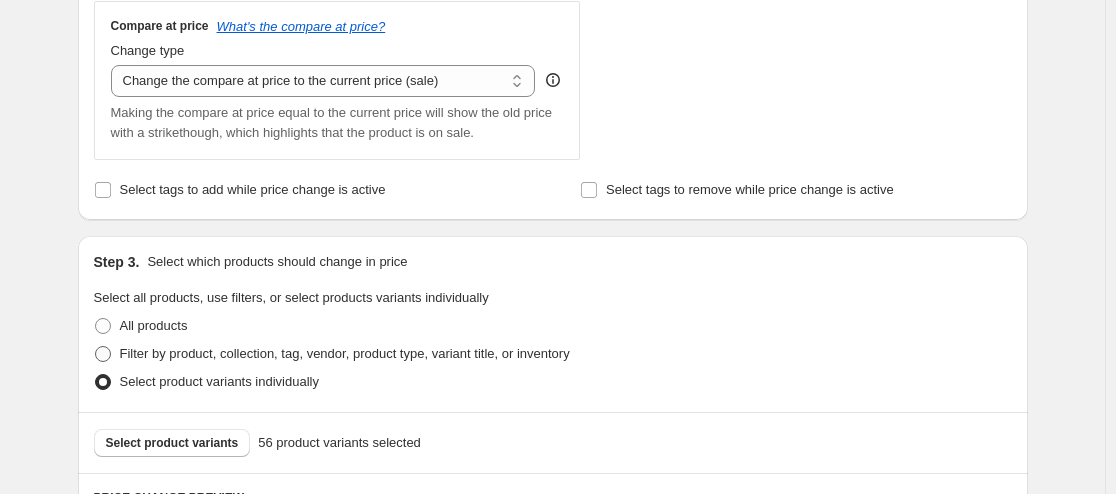 scroll, scrollTop: 1000, scrollLeft: 0, axis: vertical 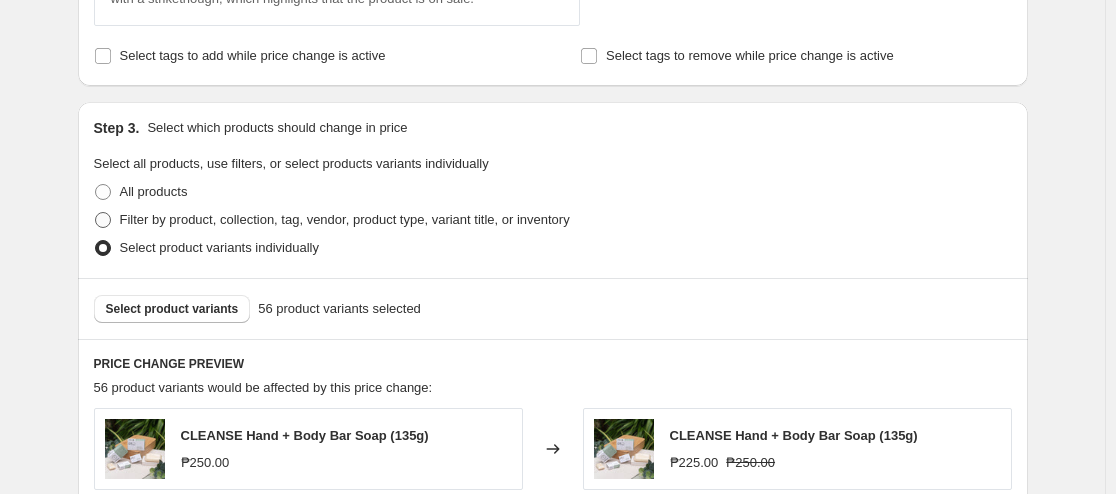 click on "Filter by product, collection, tag, vendor, product type, variant title, or inventory" at bounding box center [345, 219] 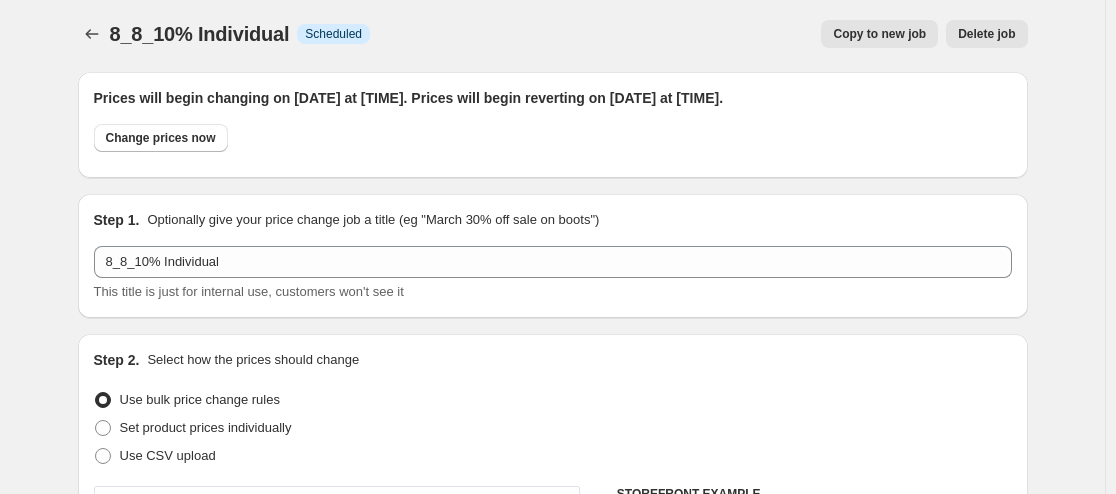 scroll, scrollTop: 0, scrollLeft: 0, axis: both 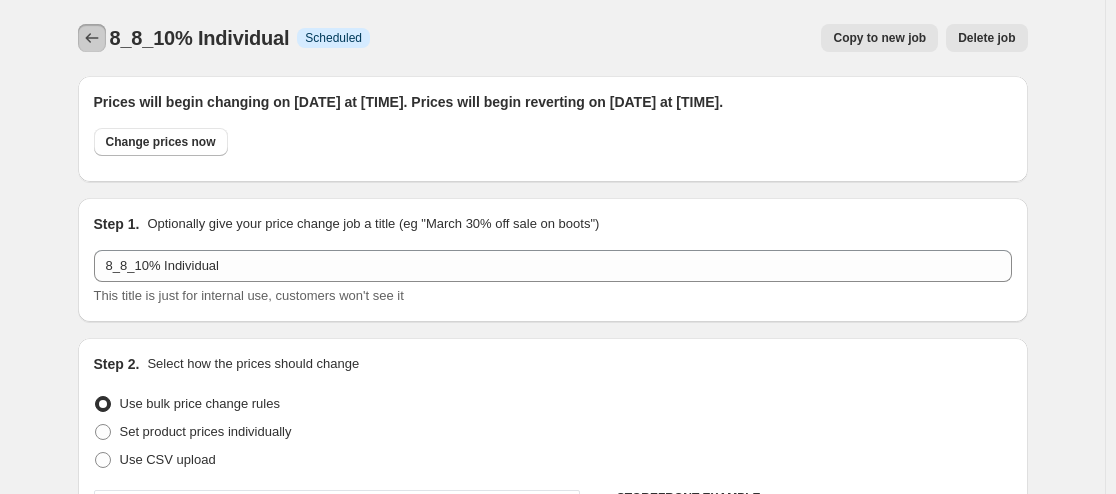 click 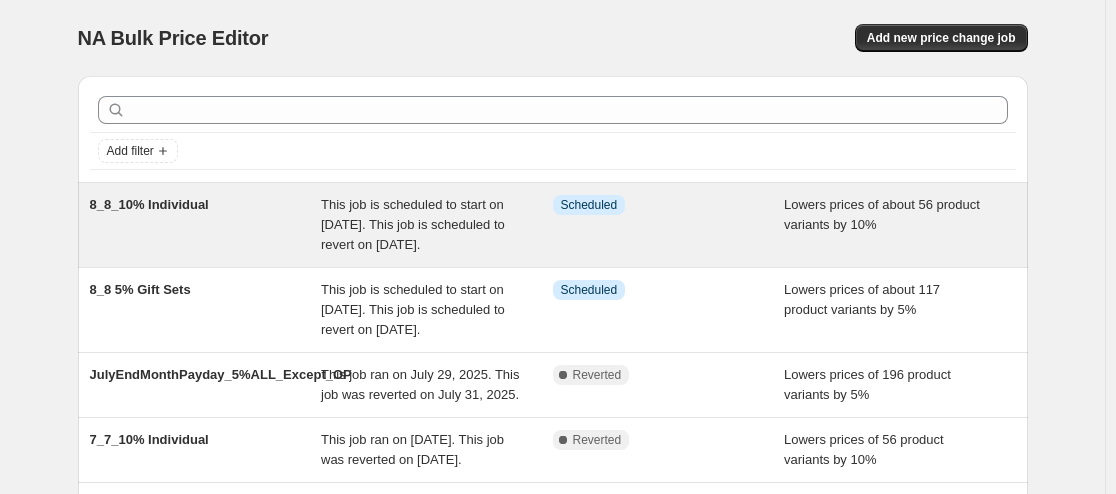 click on "This job is scheduled to start on [DATE]. This job is scheduled to revert on [DATE]." at bounding box center [413, 224] 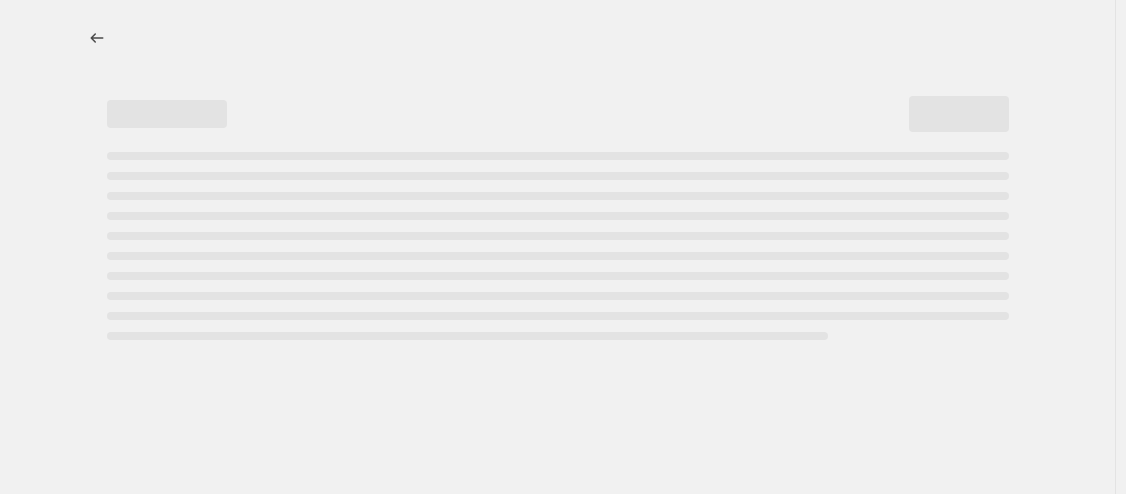 select on "percentage" 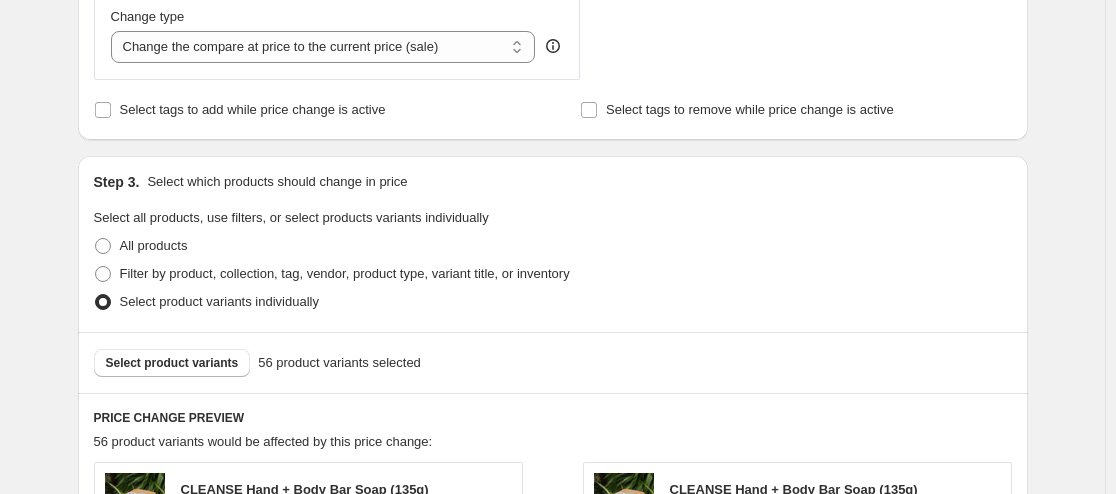 scroll, scrollTop: 1000, scrollLeft: 0, axis: vertical 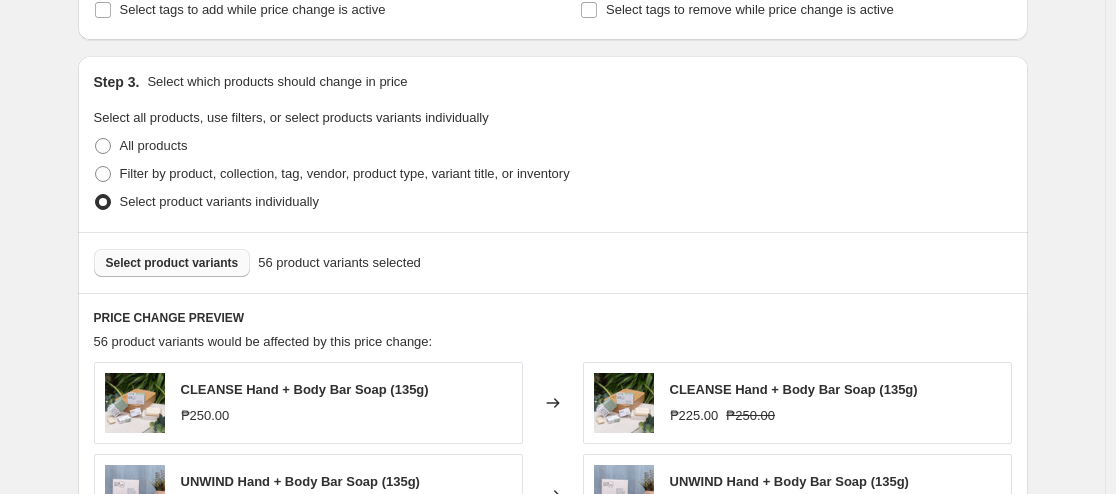 click on "Select product variants" at bounding box center (172, 263) 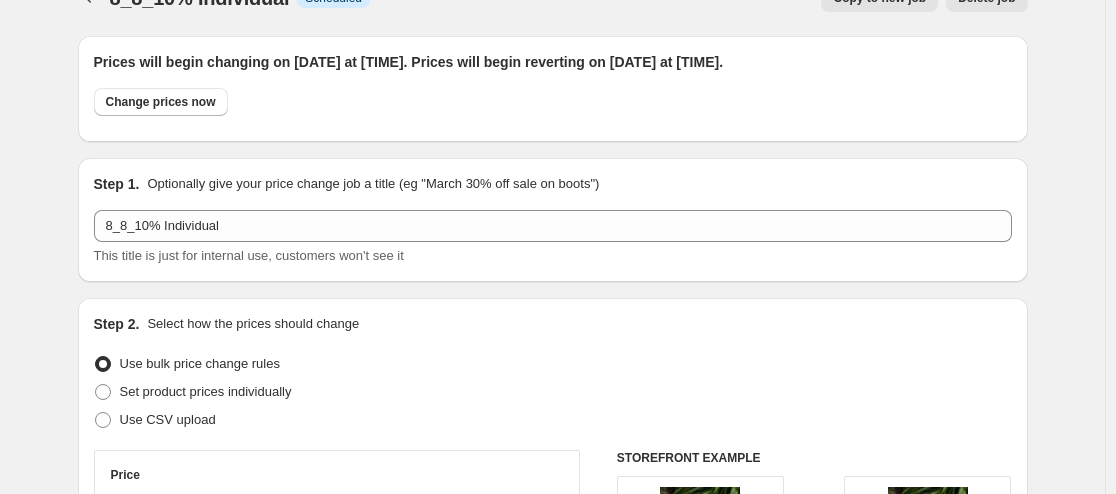 scroll, scrollTop: 0, scrollLeft: 0, axis: both 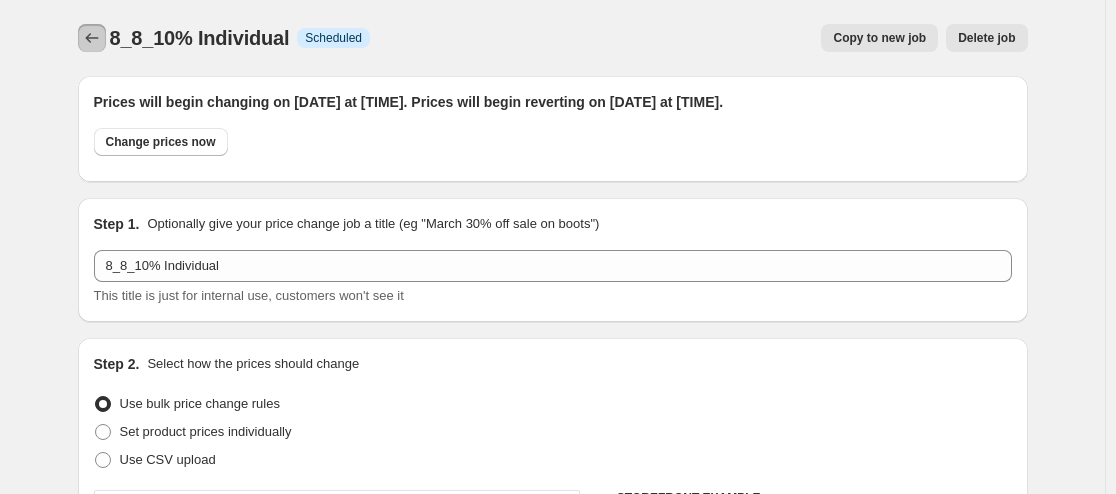 click at bounding box center [92, 38] 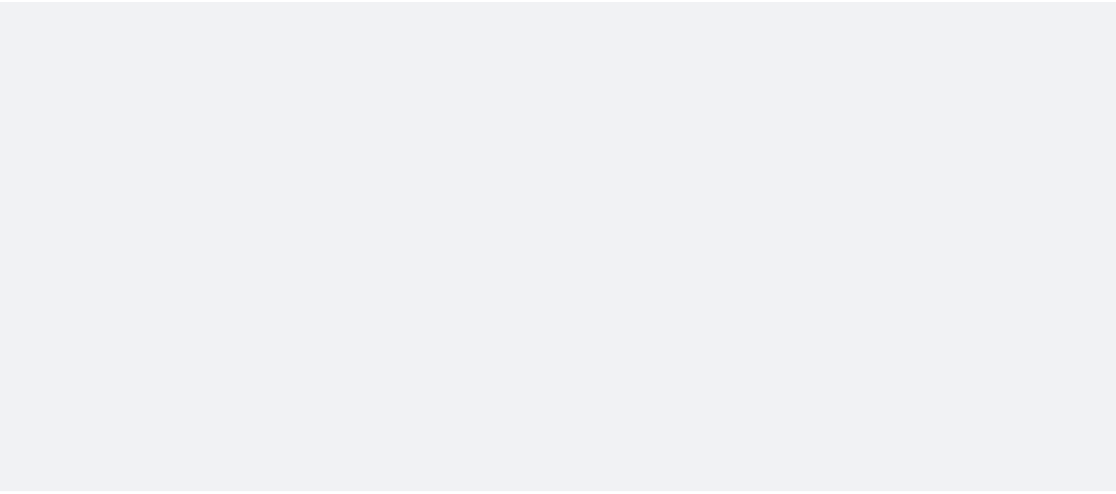 scroll, scrollTop: 0, scrollLeft: 0, axis: both 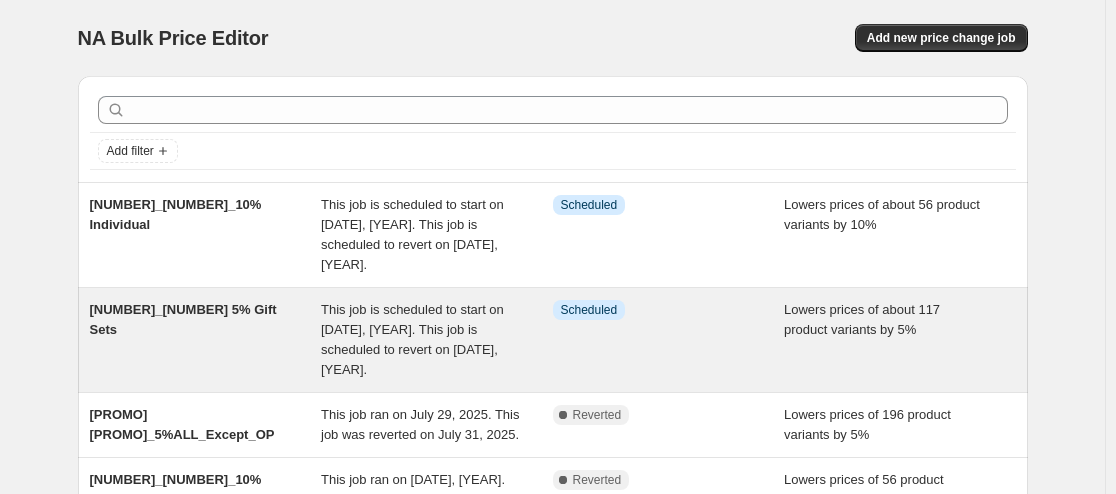 click on "[NUMBER]_[NUMBER] 5% Gift Sets" at bounding box center (183, 319) 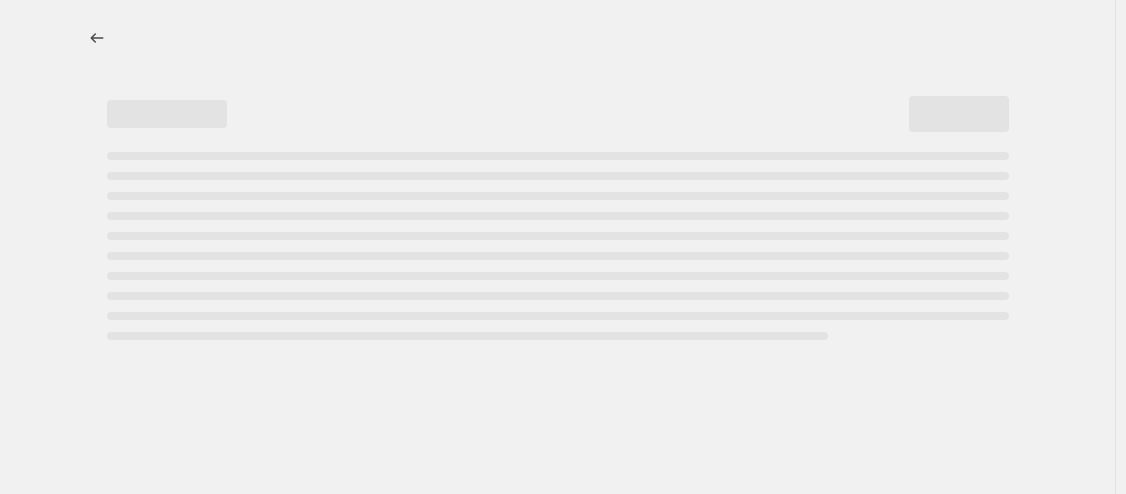 select on "percentage" 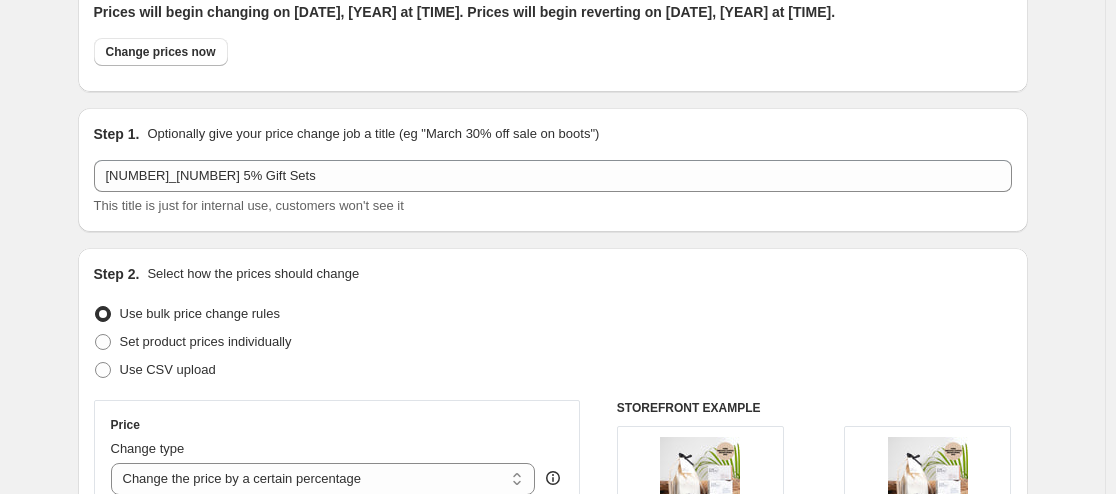 scroll, scrollTop: 0, scrollLeft: 0, axis: both 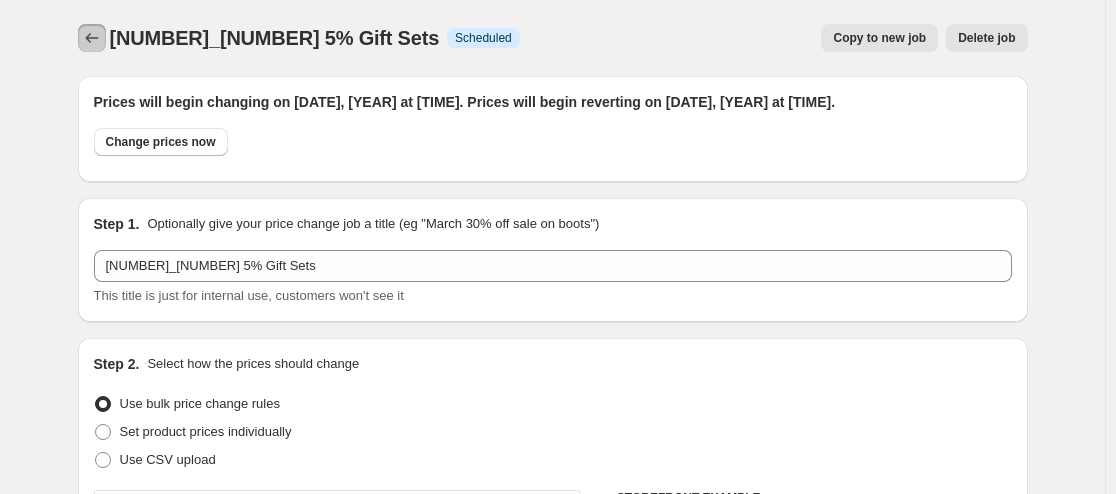 click 